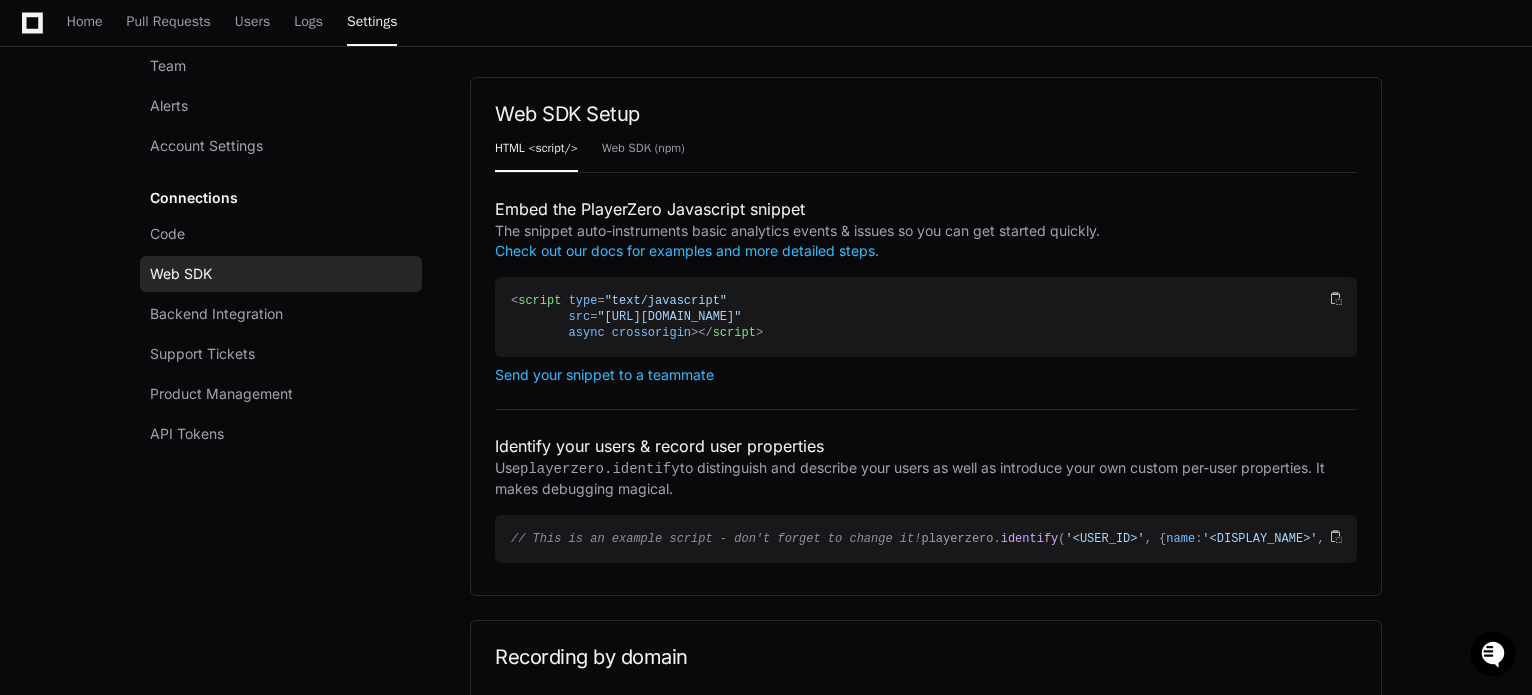 scroll, scrollTop: 0, scrollLeft: 0, axis: both 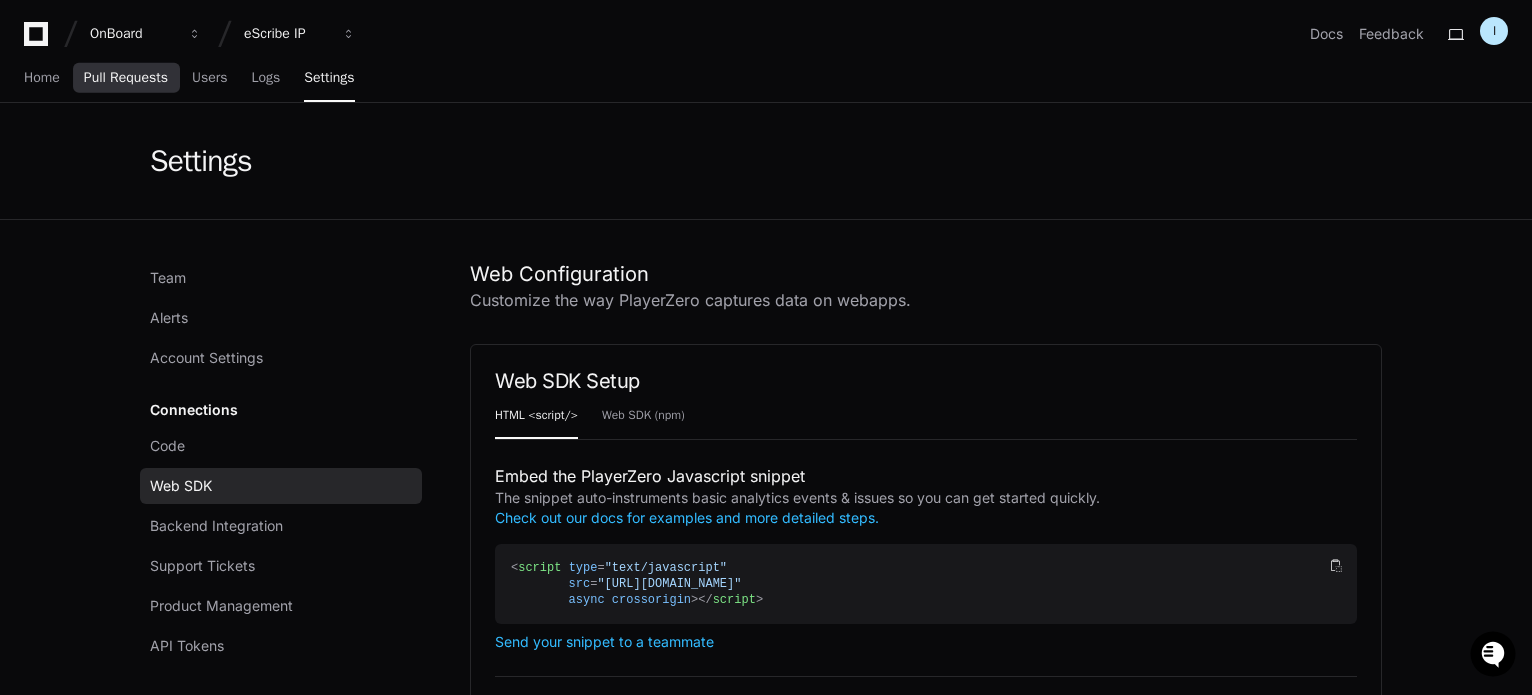 click on "Pull Requests" at bounding box center [126, 78] 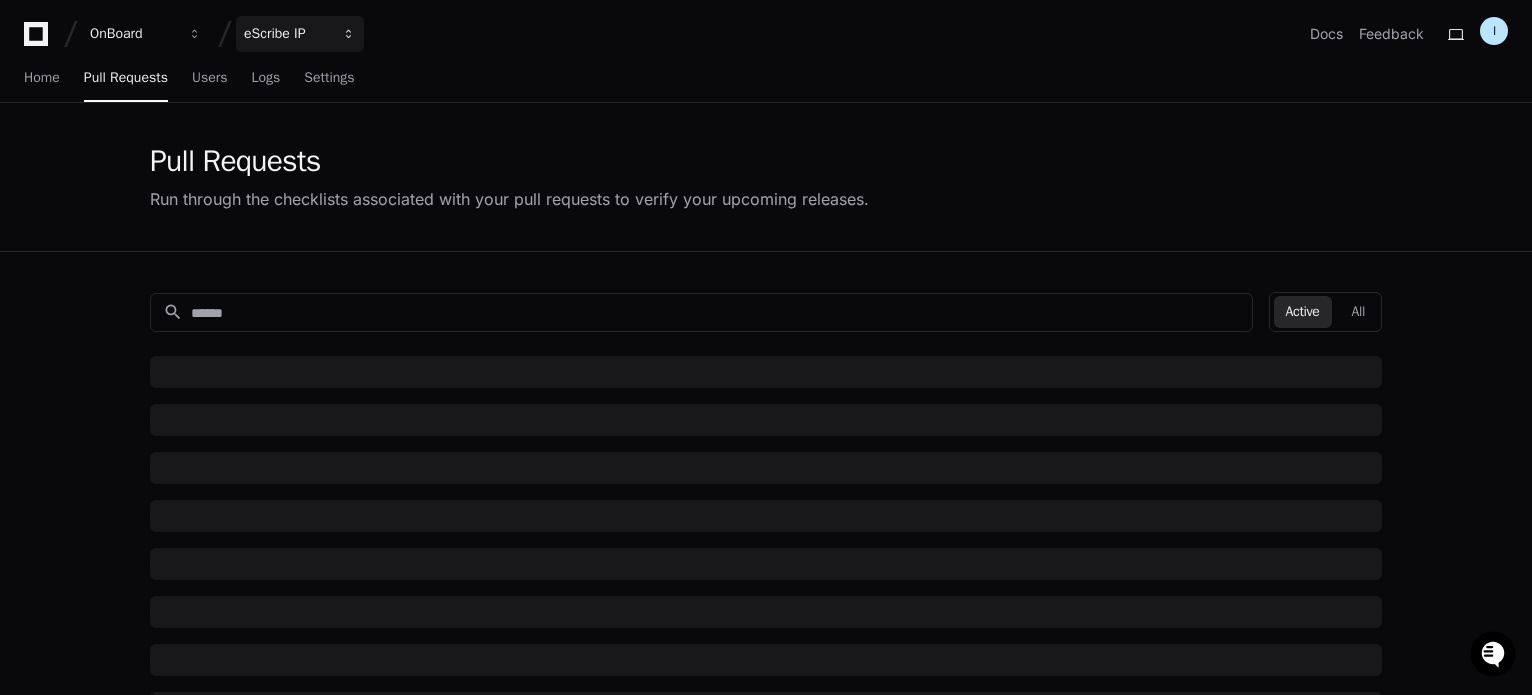 click on "eScribe IP" at bounding box center [133, 34] 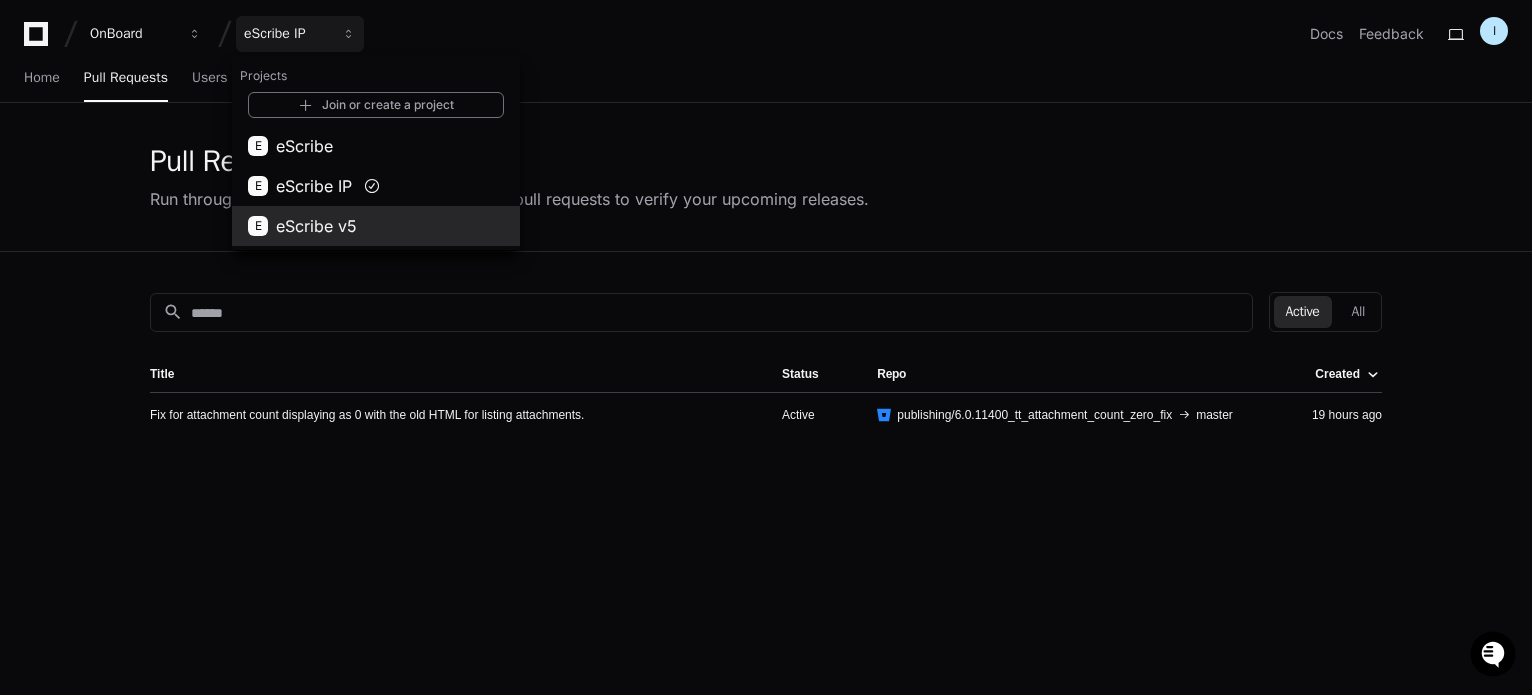 click on "E  eScribe v5" at bounding box center [376, 226] 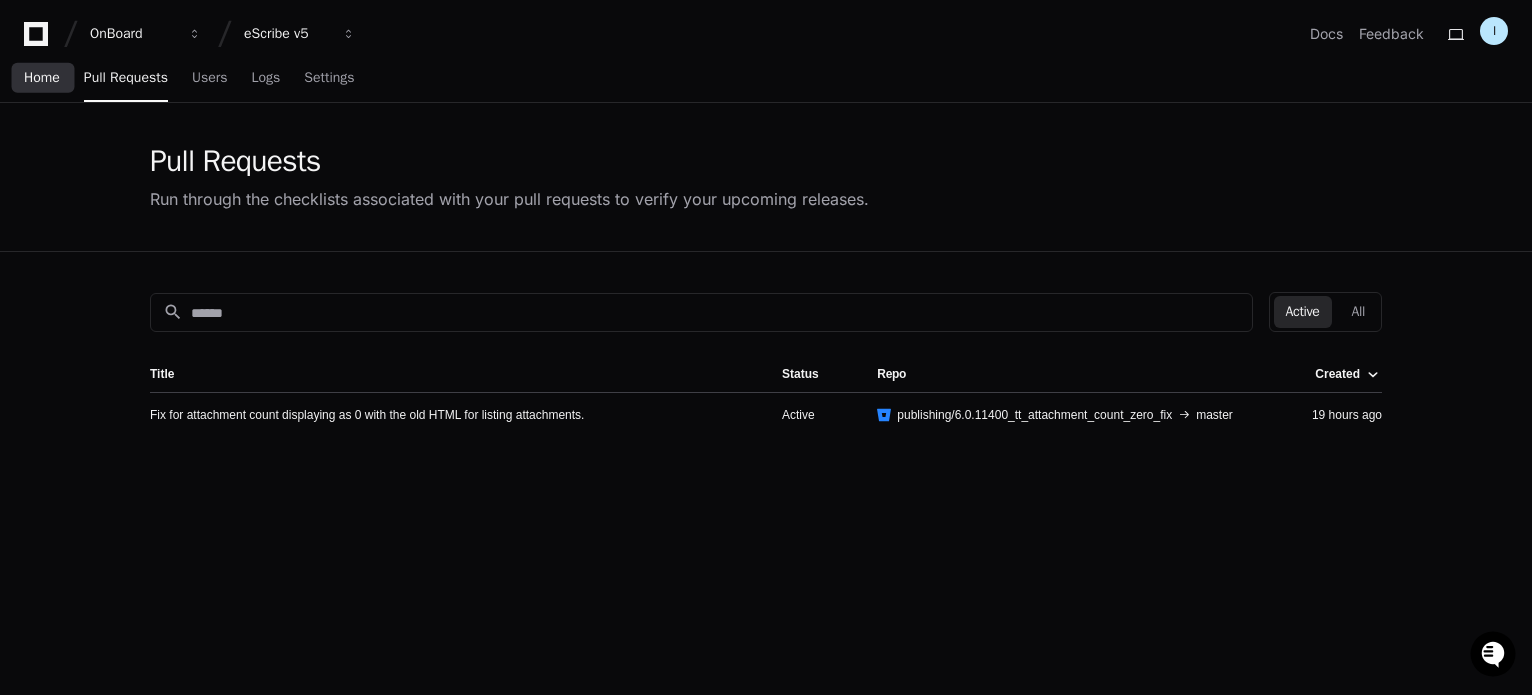 click on "Home" at bounding box center (42, 79) 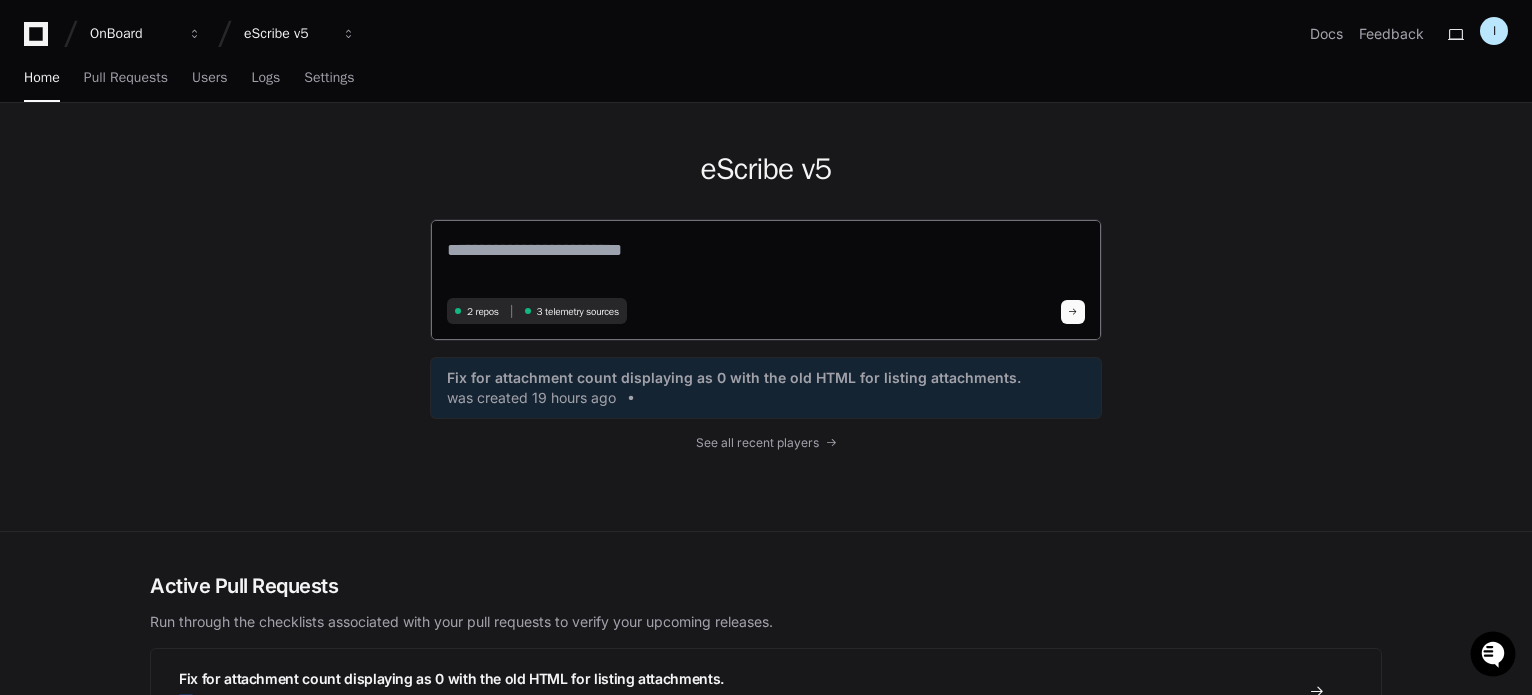 click 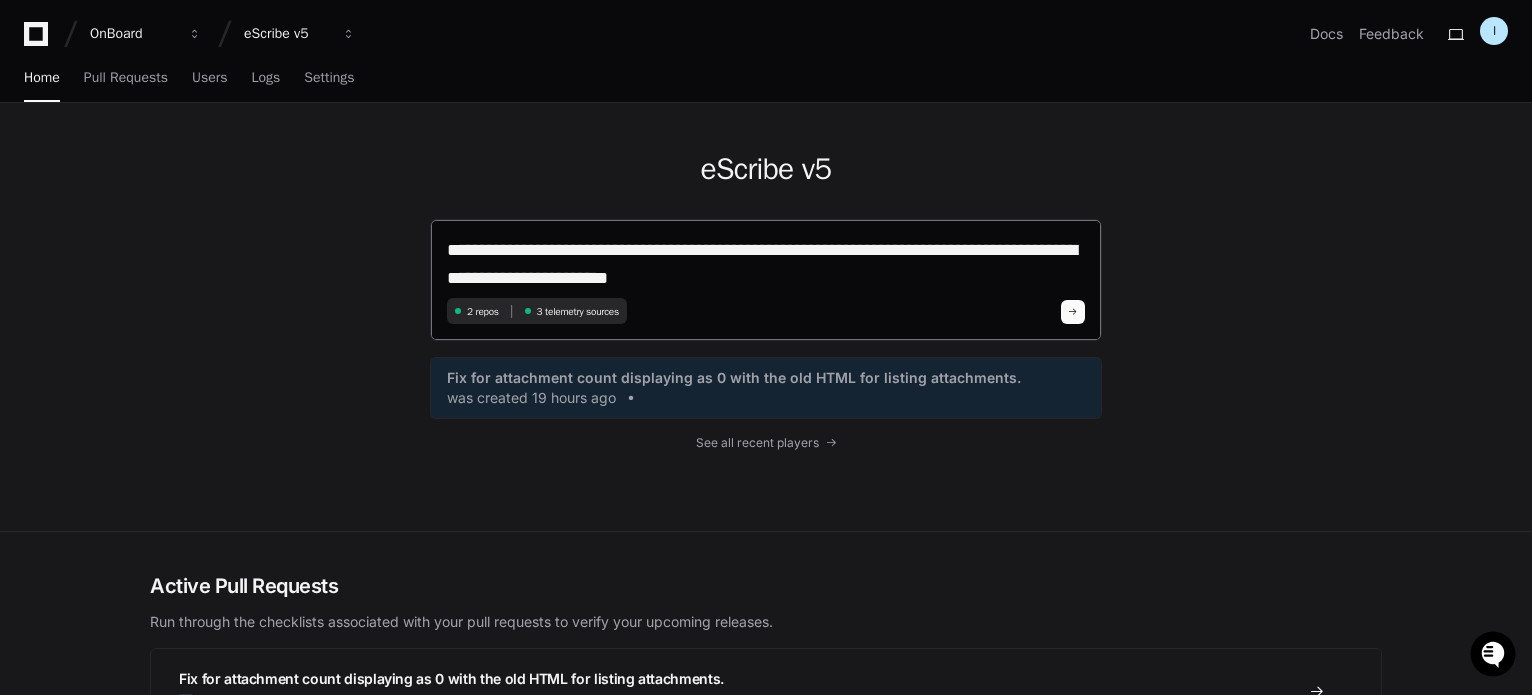 scroll, scrollTop: 0, scrollLeft: 0, axis: both 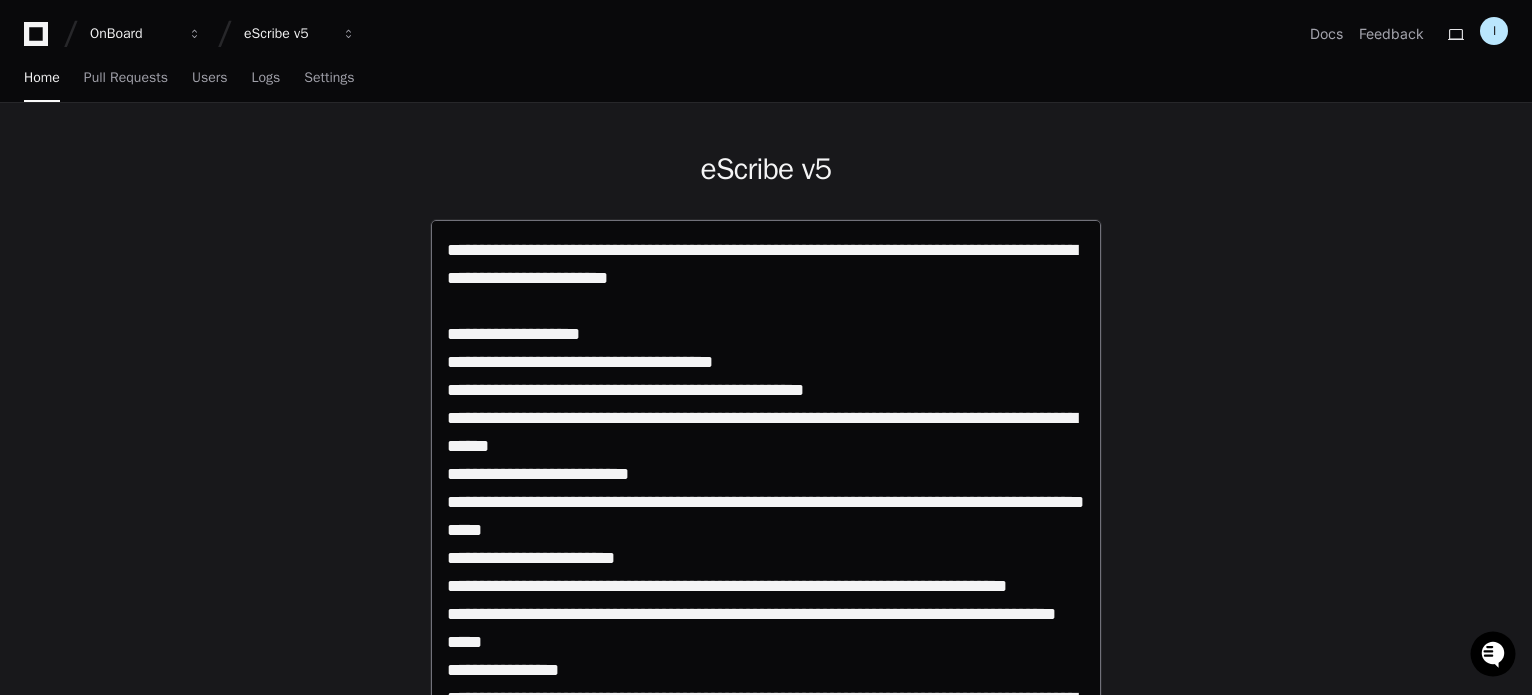click 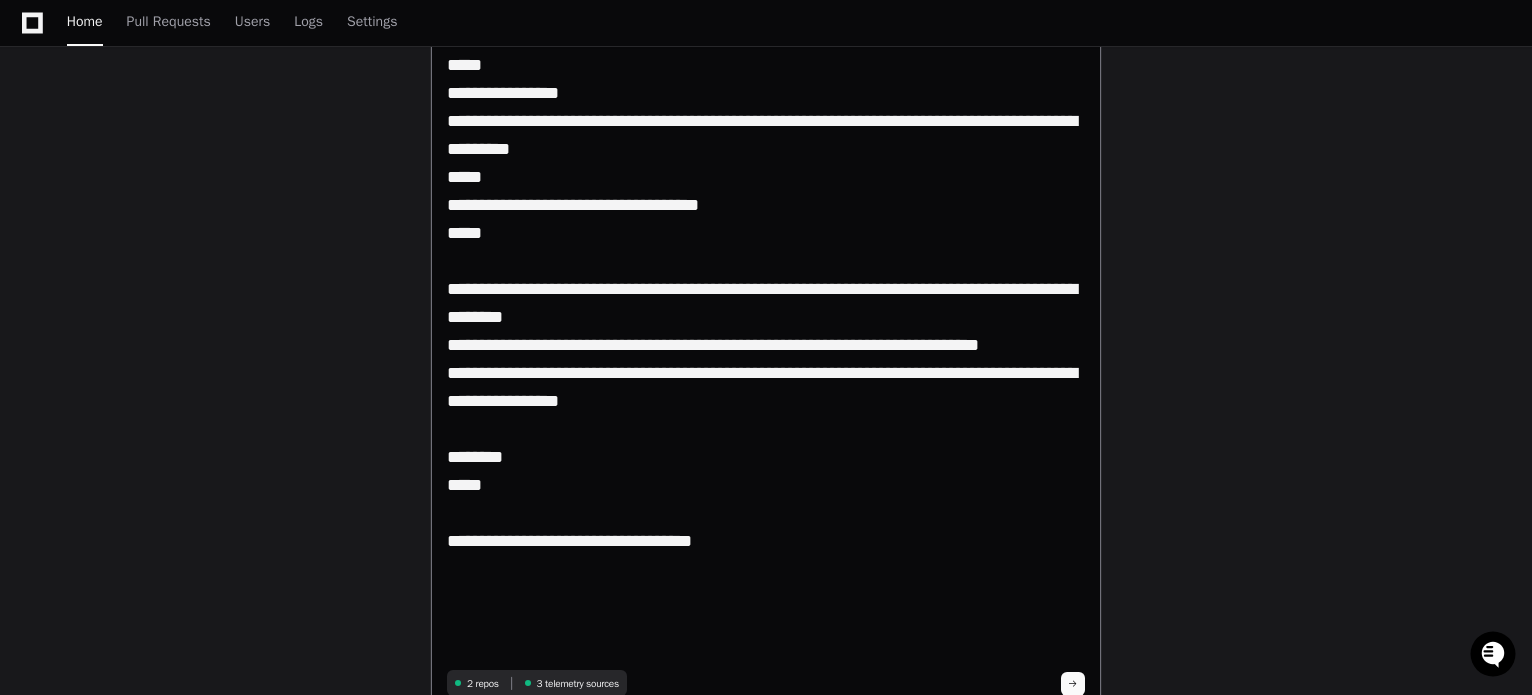 scroll, scrollTop: 500, scrollLeft: 0, axis: vertical 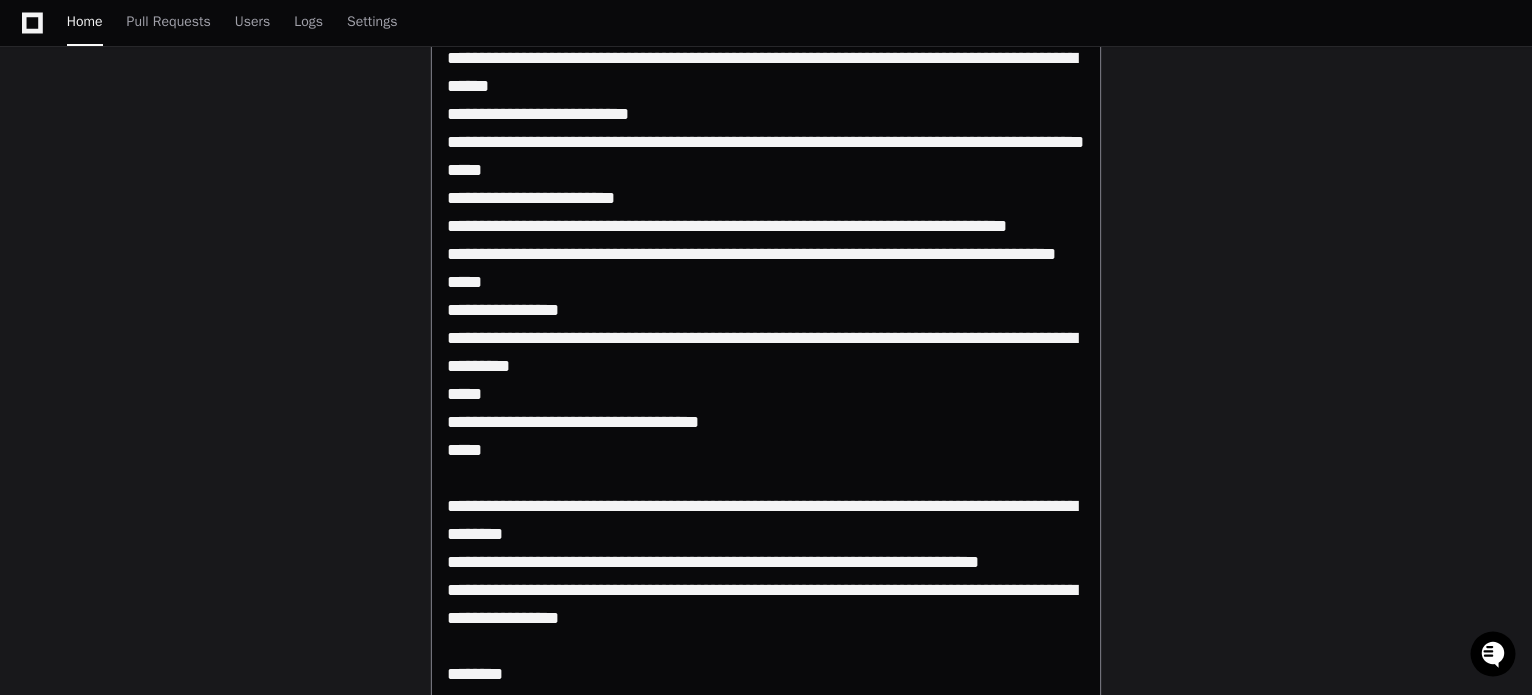 drag, startPoint x: 627, startPoint y: 447, endPoint x: 613, endPoint y: 419, distance: 31.304953 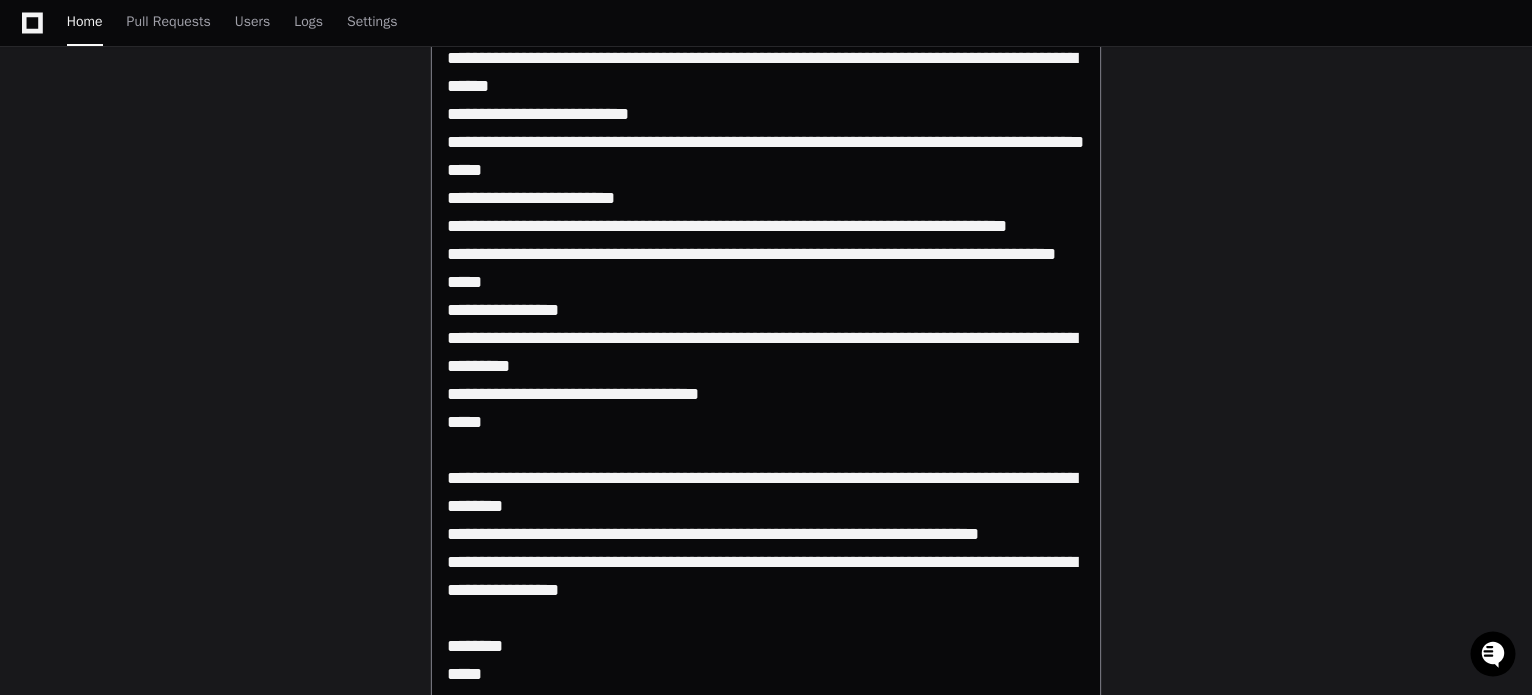 scroll, scrollTop: 168, scrollLeft: 0, axis: vertical 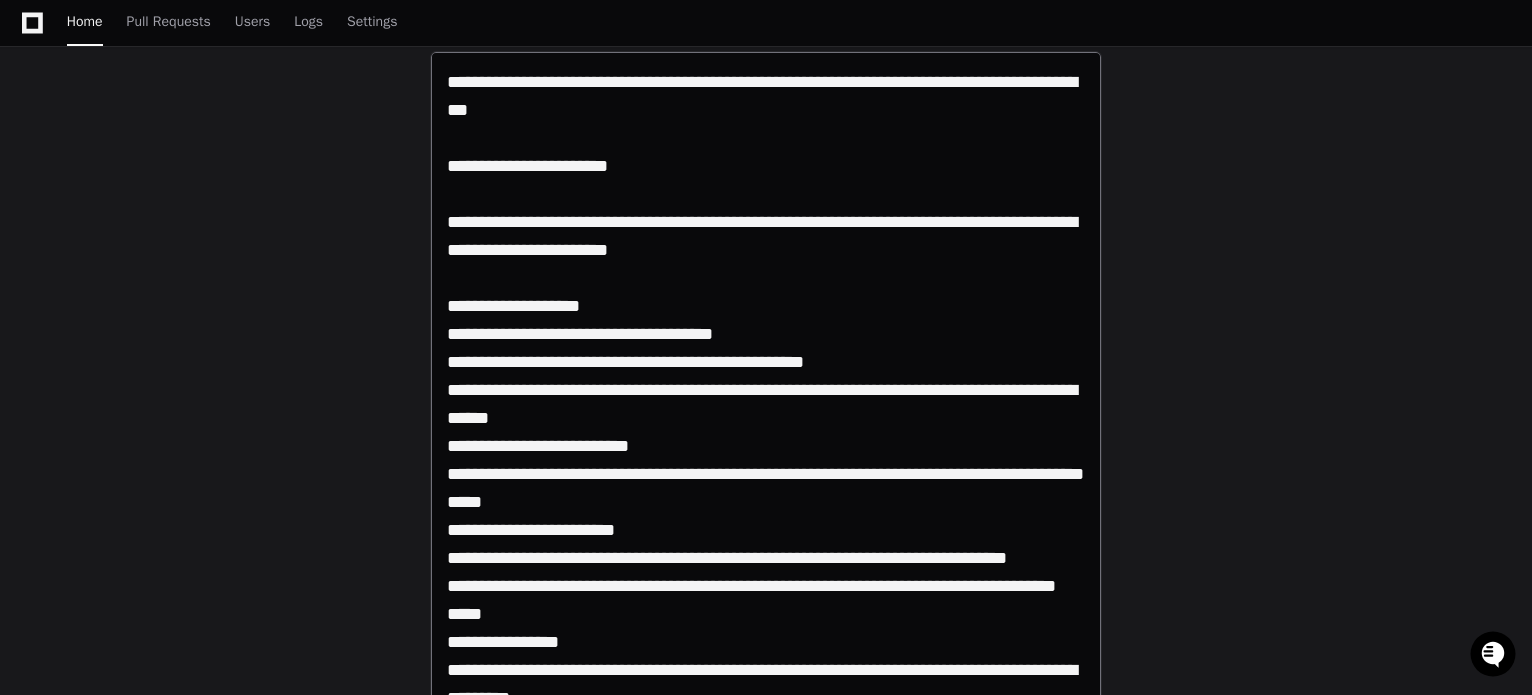 click 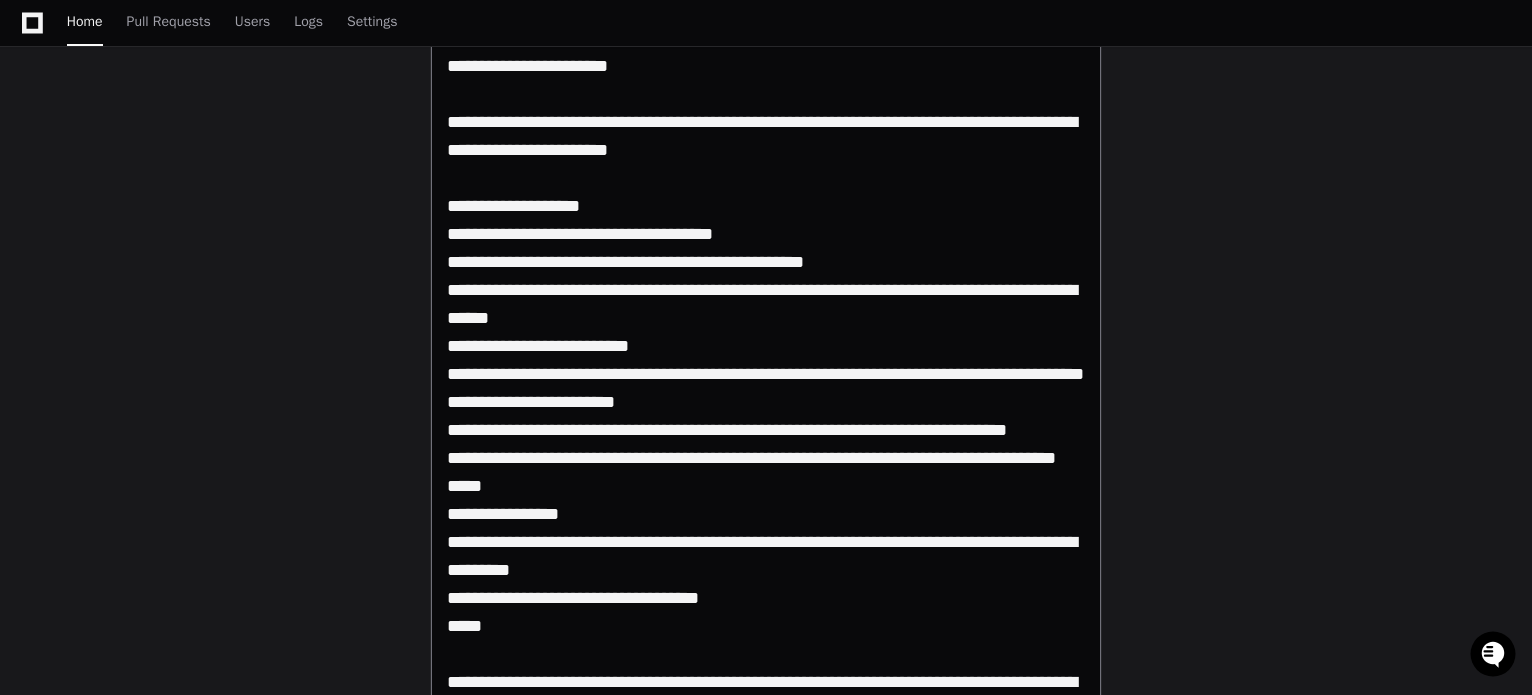 drag, startPoint x: 553, startPoint y: 532, endPoint x: 552, endPoint y: 508, distance: 24.020824 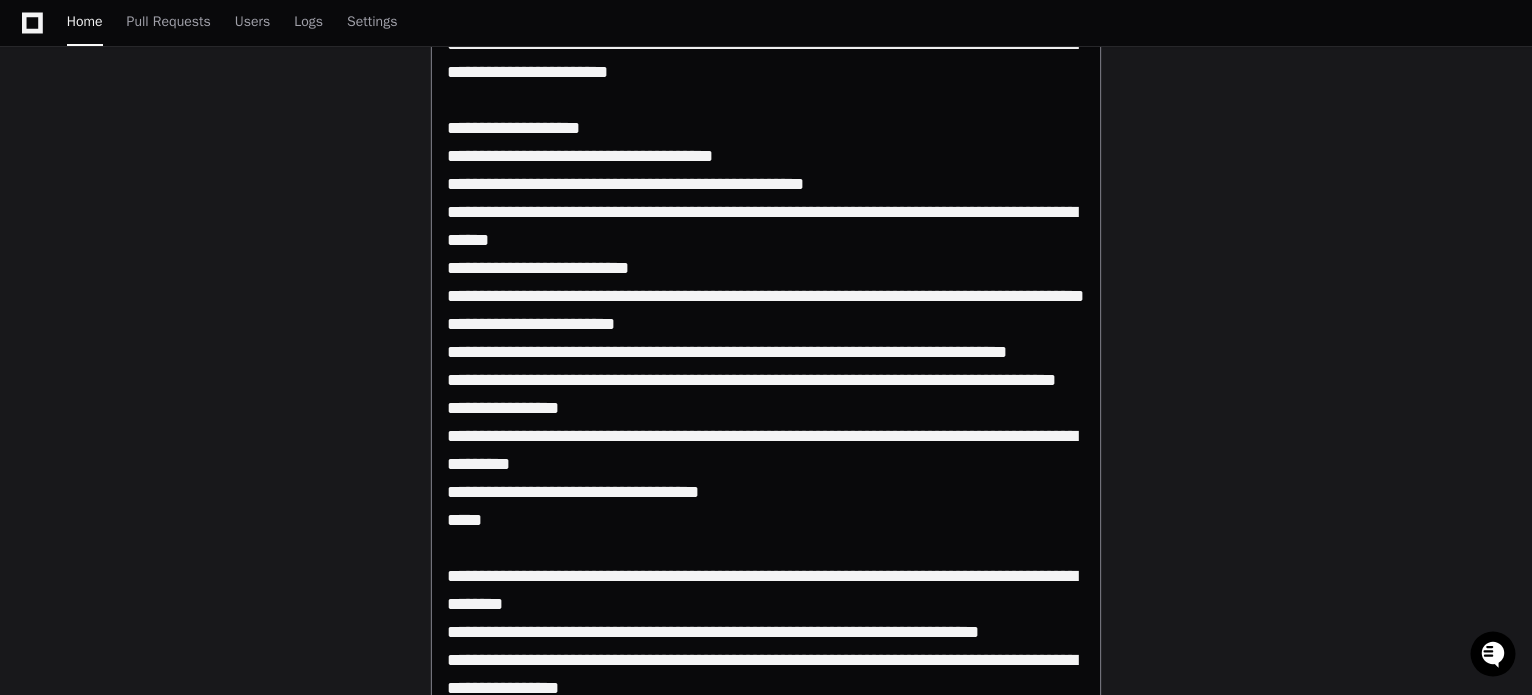 scroll, scrollTop: 368, scrollLeft: 0, axis: vertical 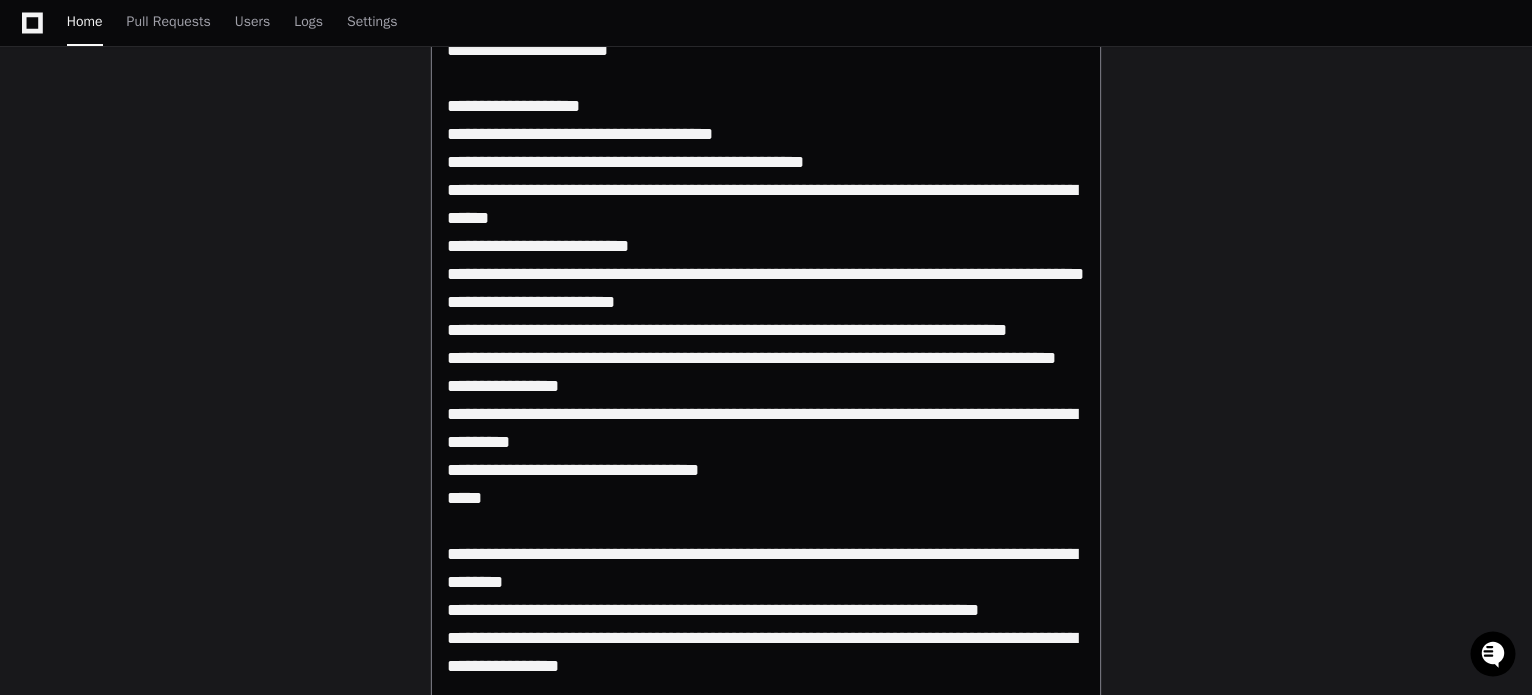 drag, startPoint x: 848, startPoint y: 161, endPoint x: 844, endPoint y: 140, distance: 21.377558 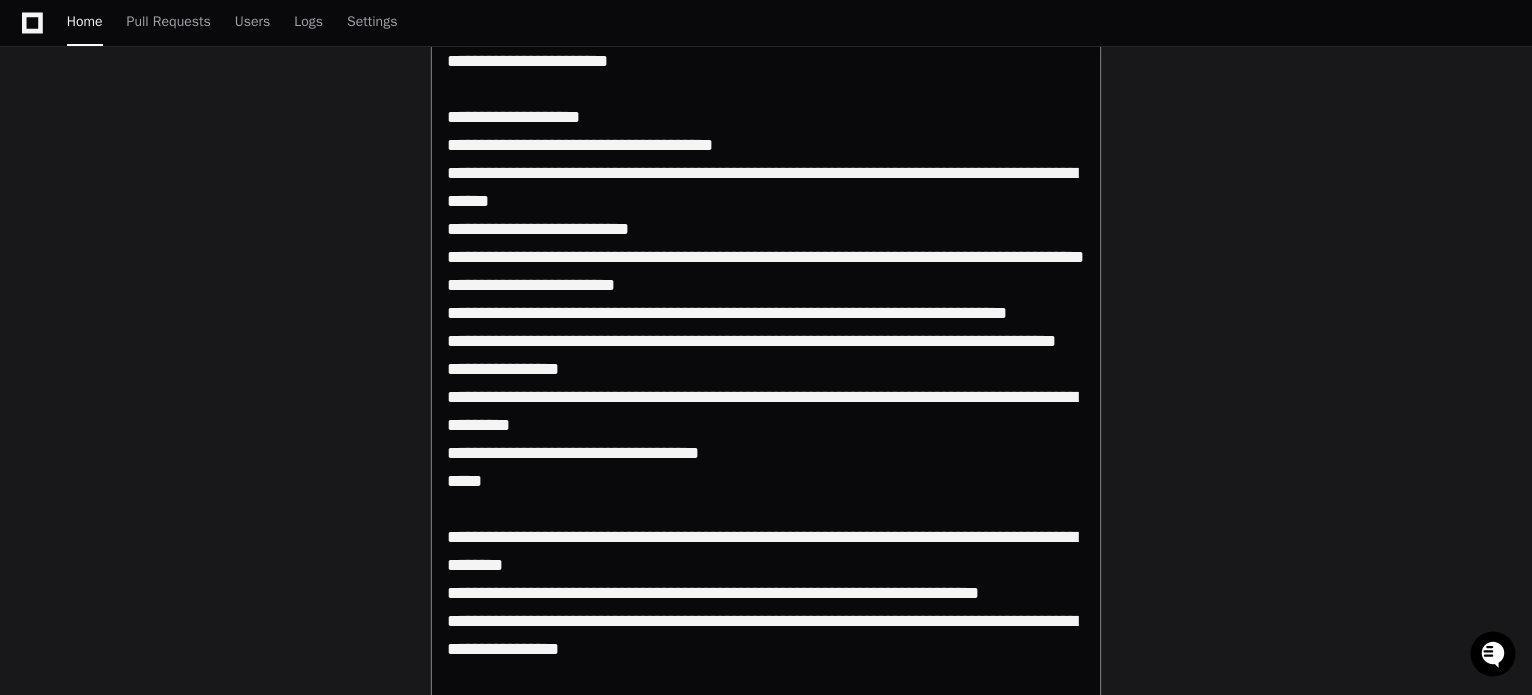scroll, scrollTop: 368, scrollLeft: 0, axis: vertical 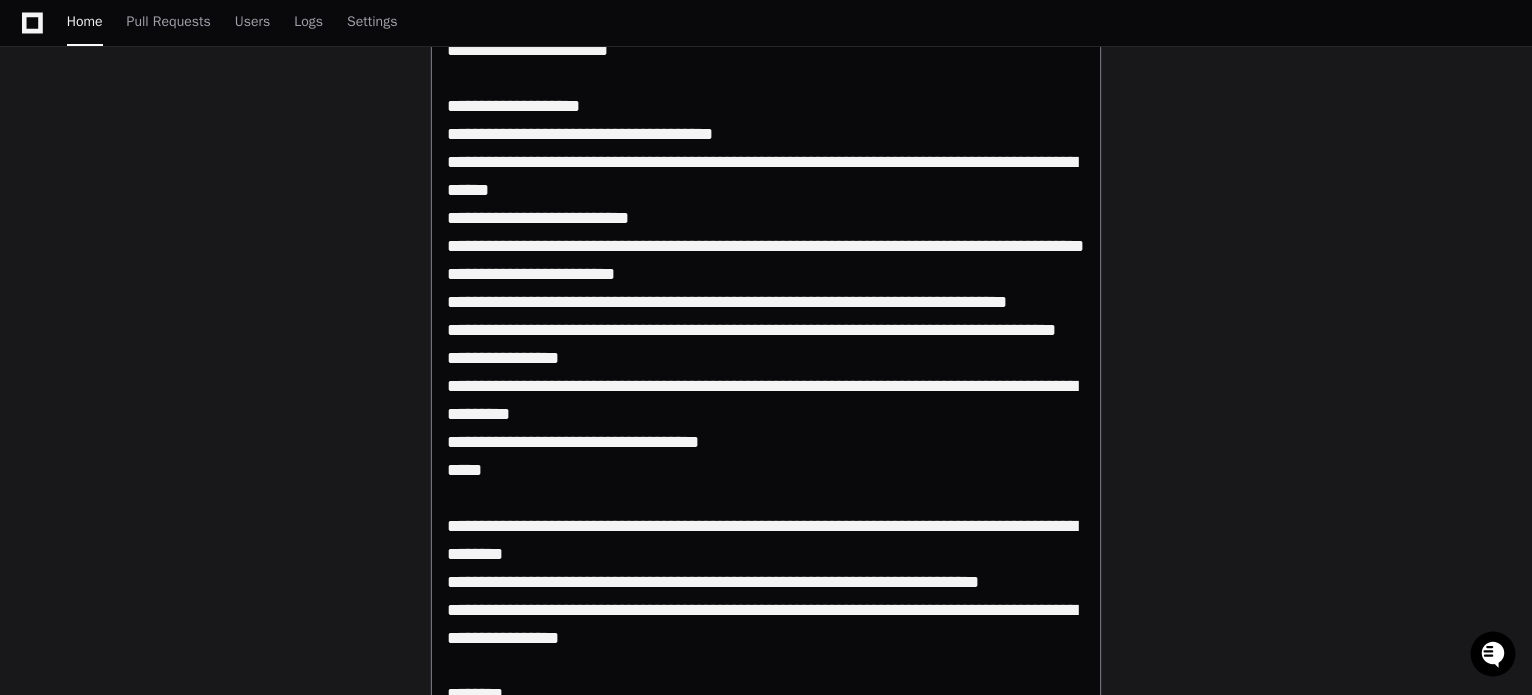 drag, startPoint x: 781, startPoint y: 356, endPoint x: 872, endPoint y: 360, distance: 91.08787 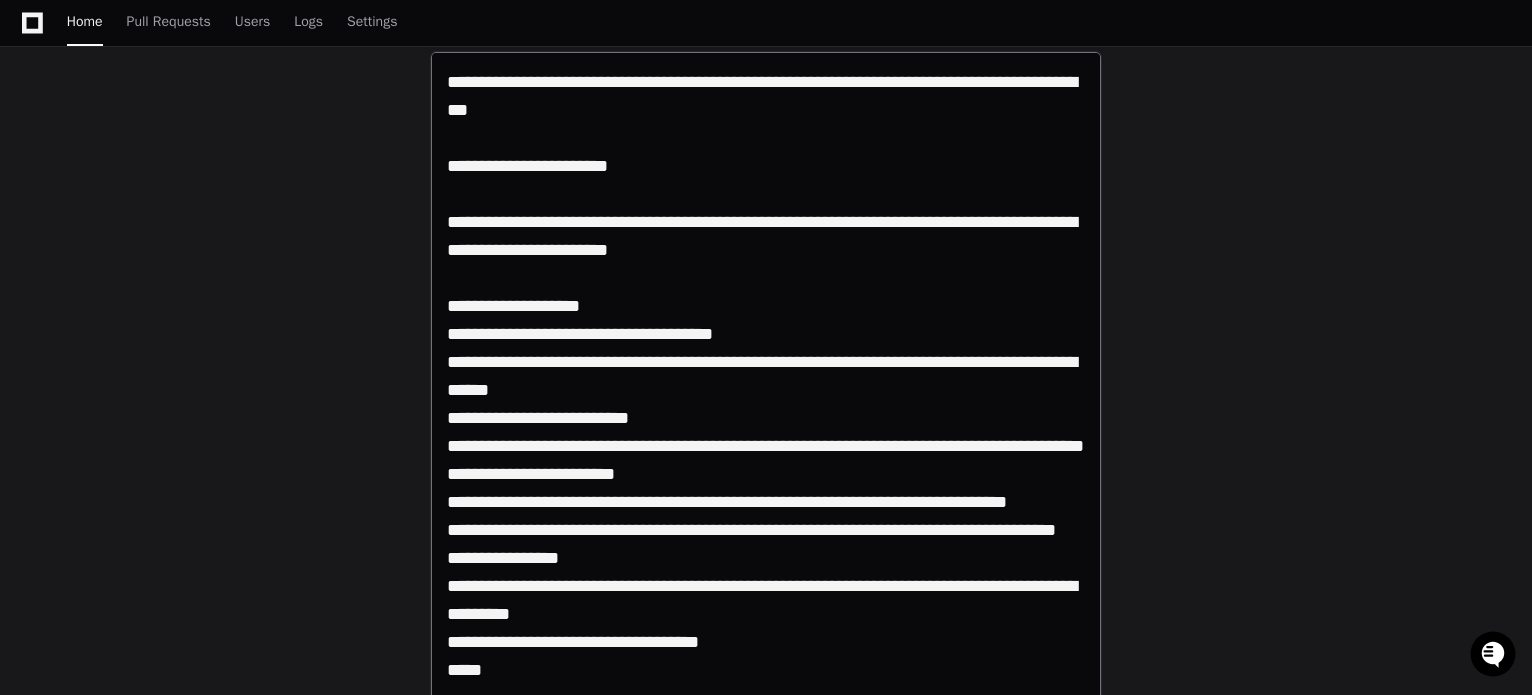click 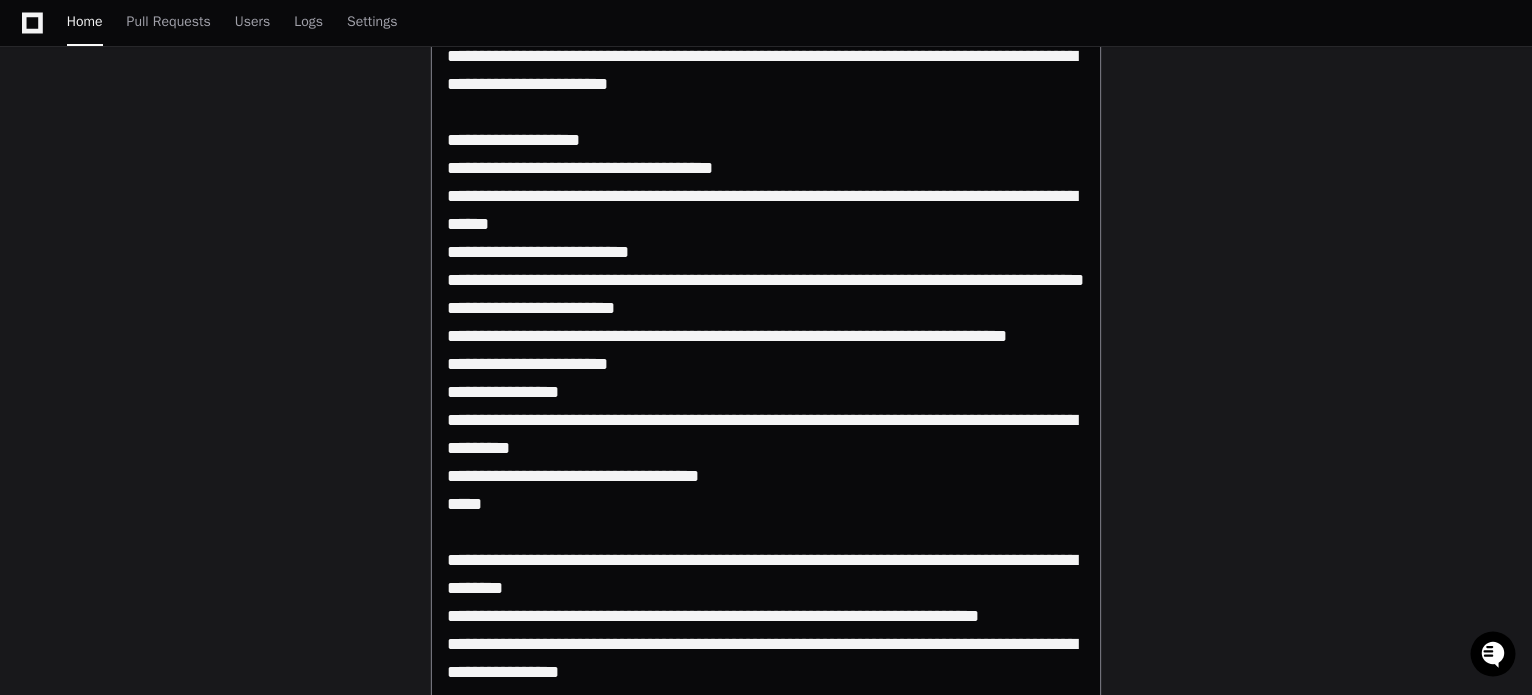 scroll, scrollTop: 368, scrollLeft: 0, axis: vertical 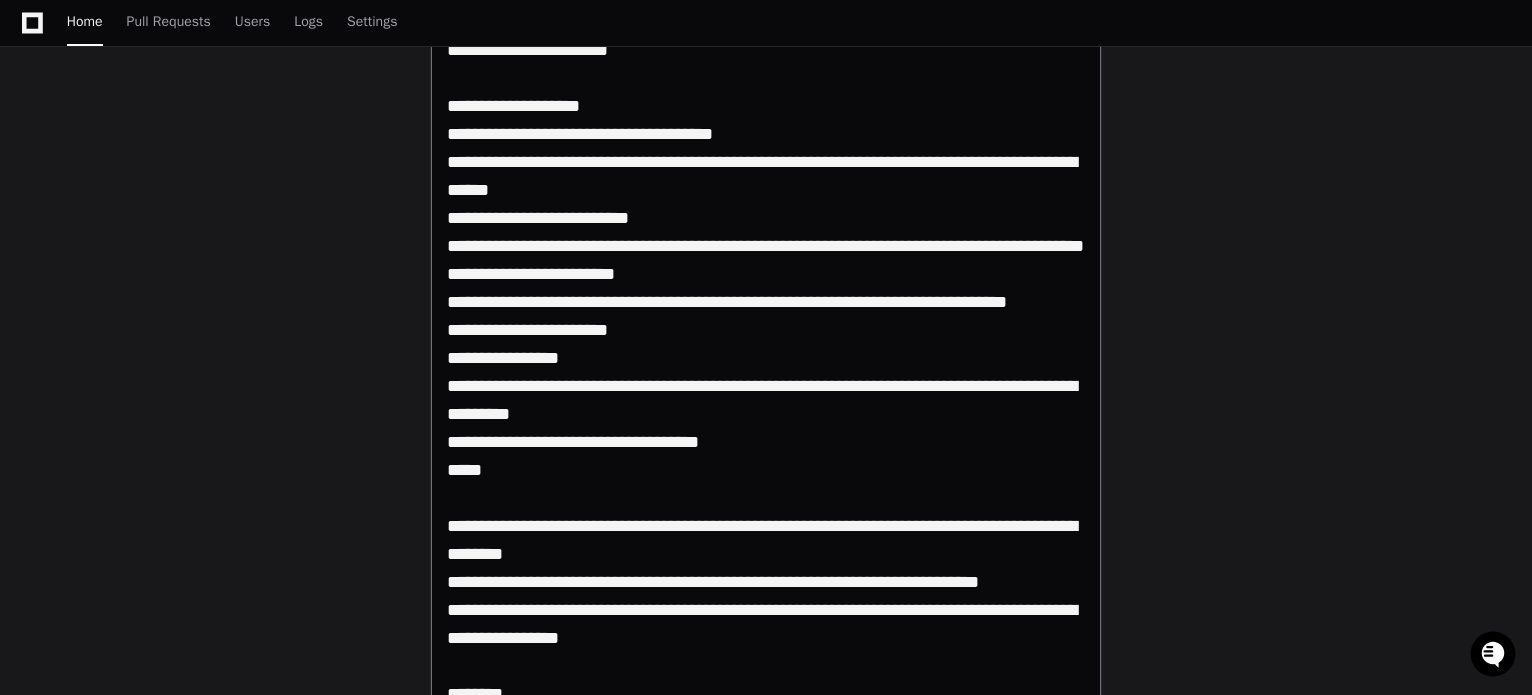 drag, startPoint x: 712, startPoint y: 485, endPoint x: 719, endPoint y: 475, distance: 12.206555 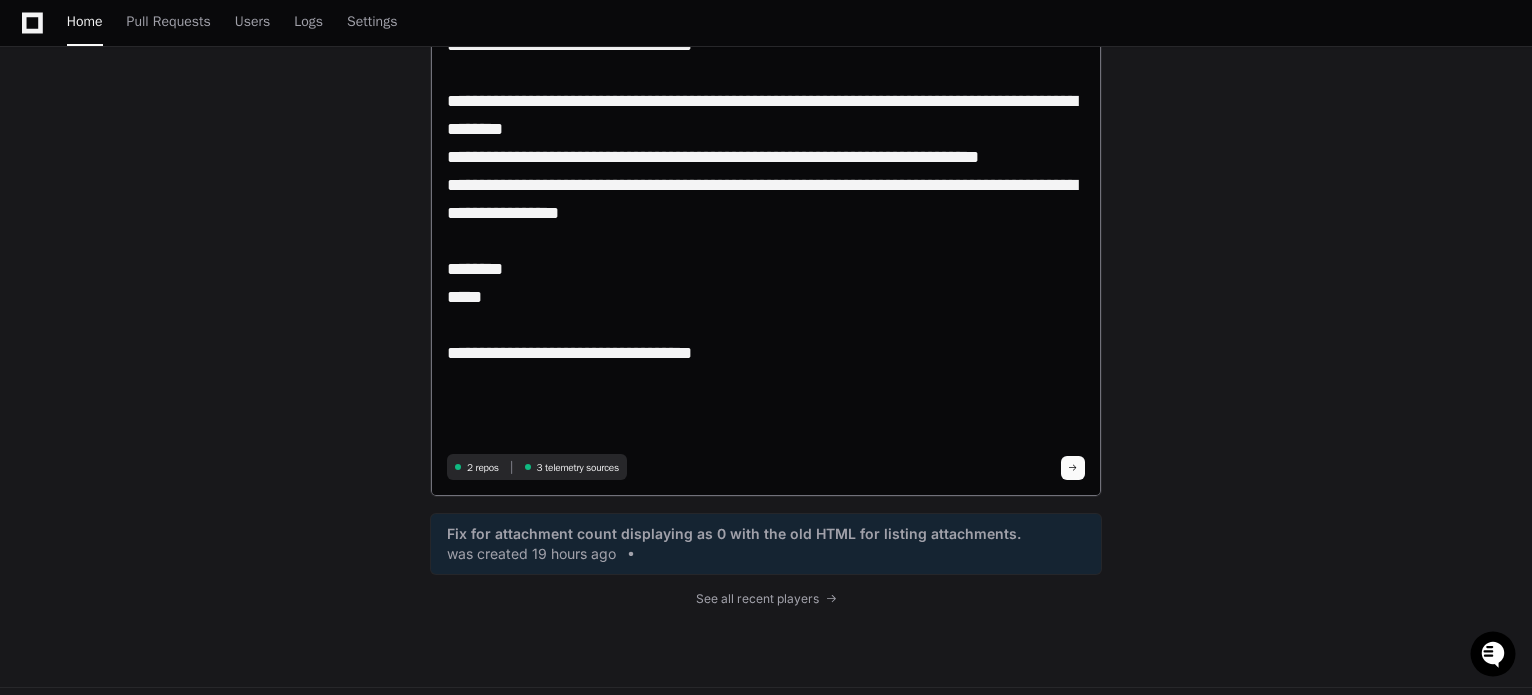 scroll, scrollTop: 768, scrollLeft: 0, axis: vertical 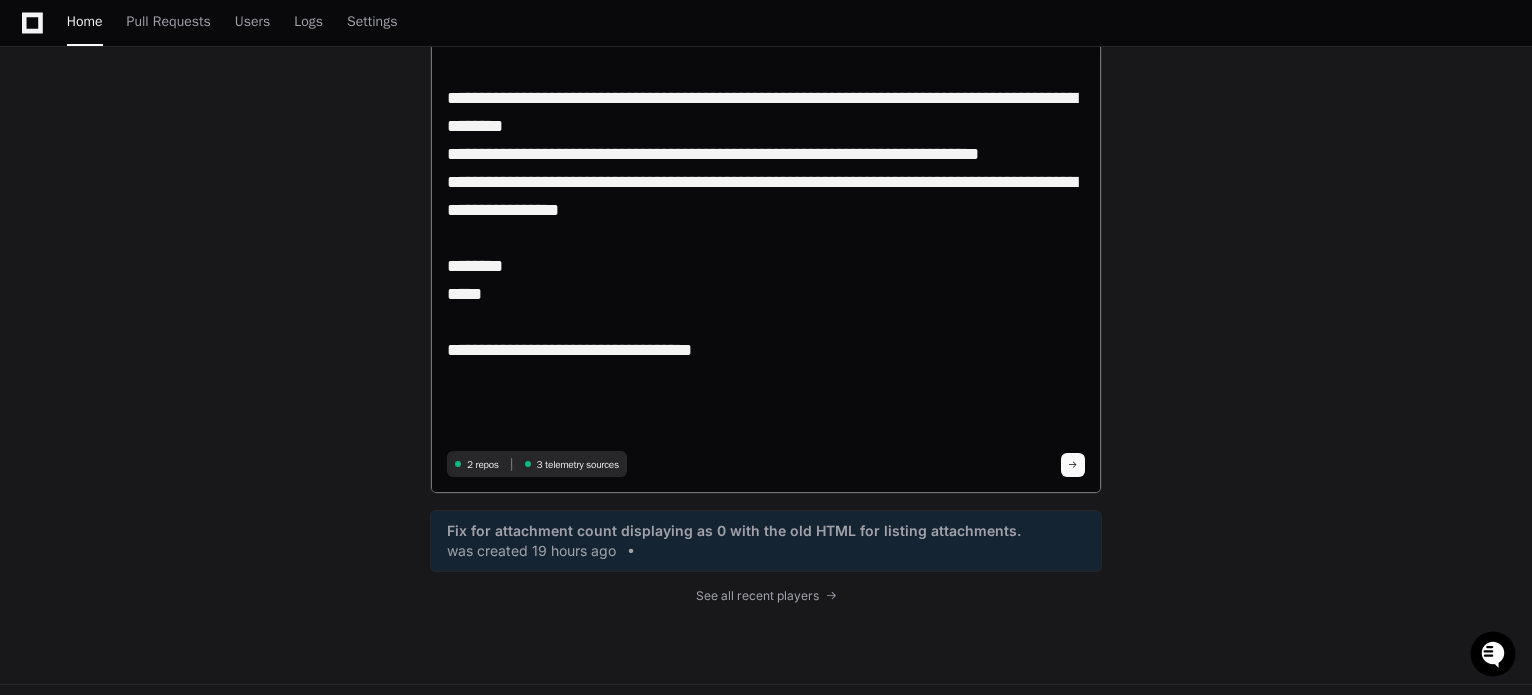 drag, startPoint x: 525, startPoint y: 319, endPoint x: 520, endPoint y: 271, distance: 48.259712 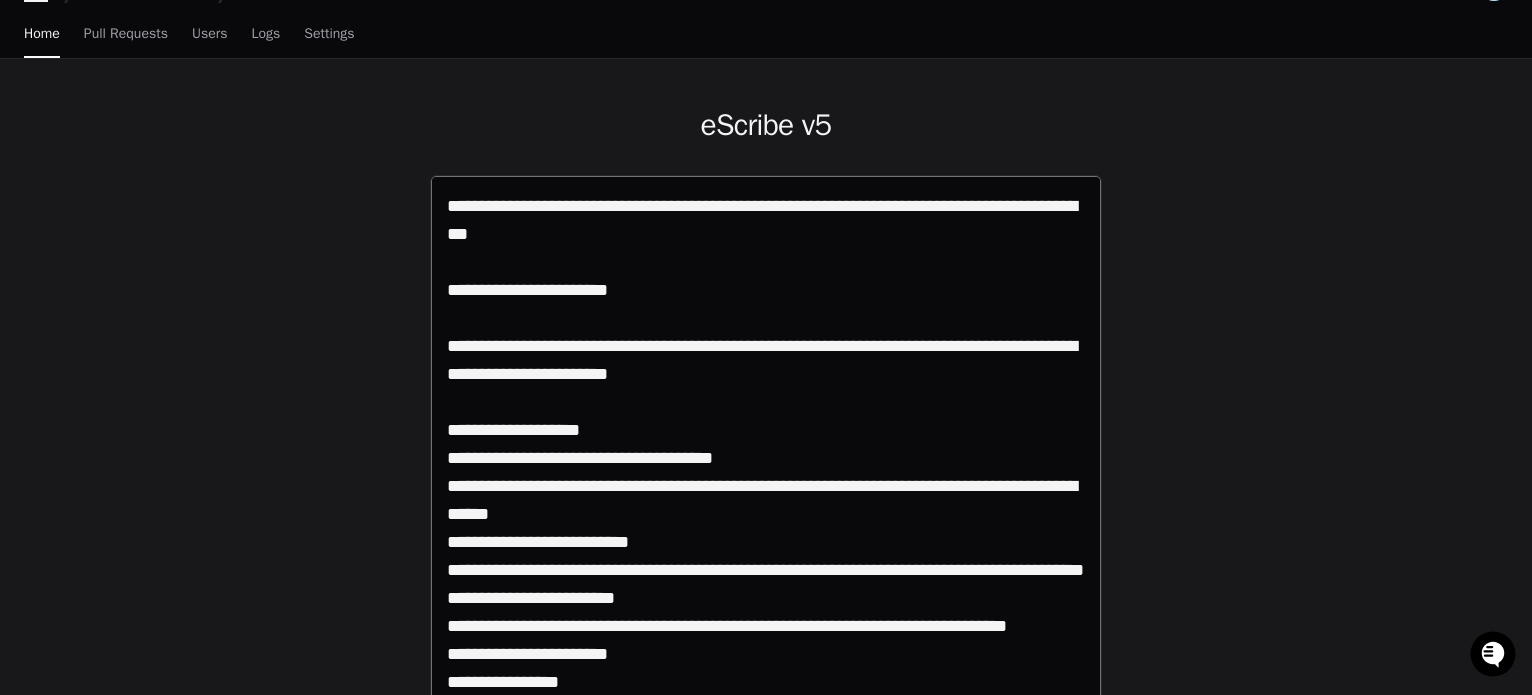 scroll, scrollTop: 0, scrollLeft: 0, axis: both 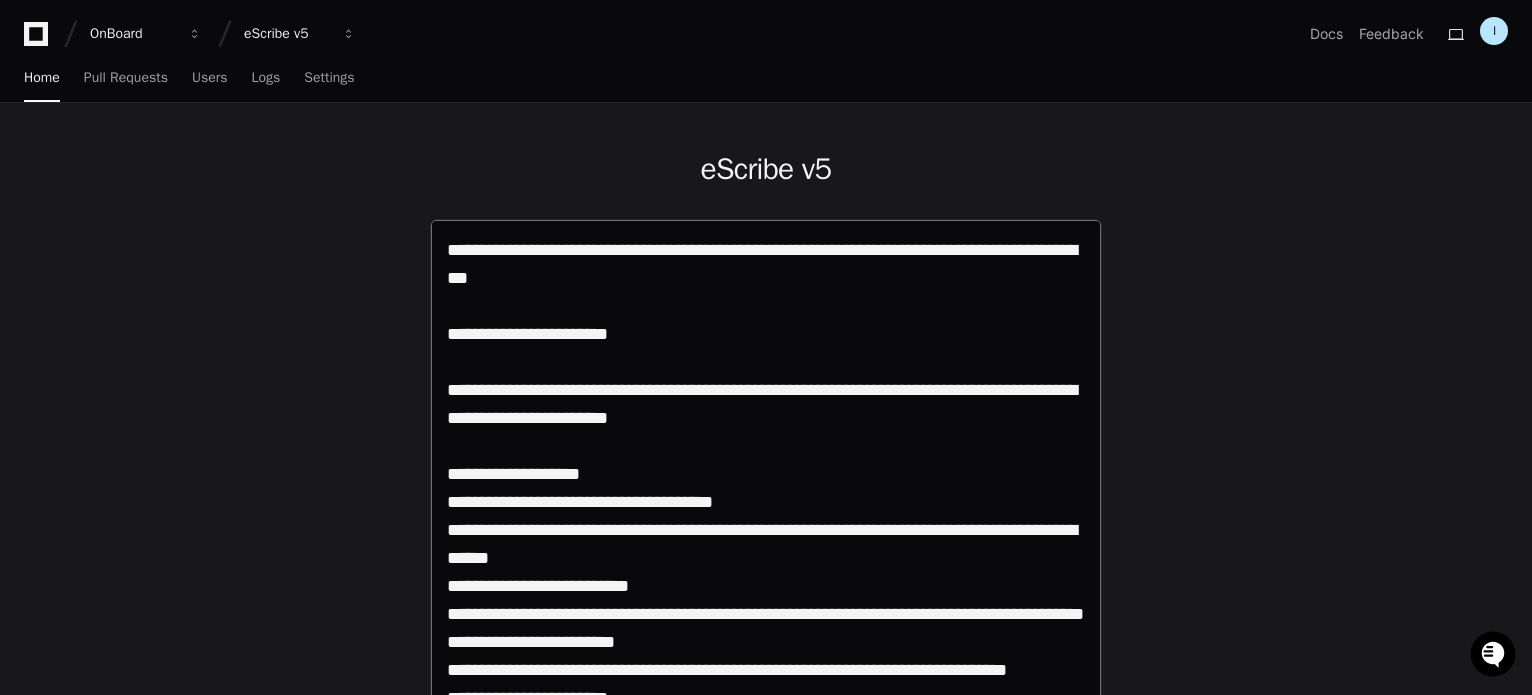 click 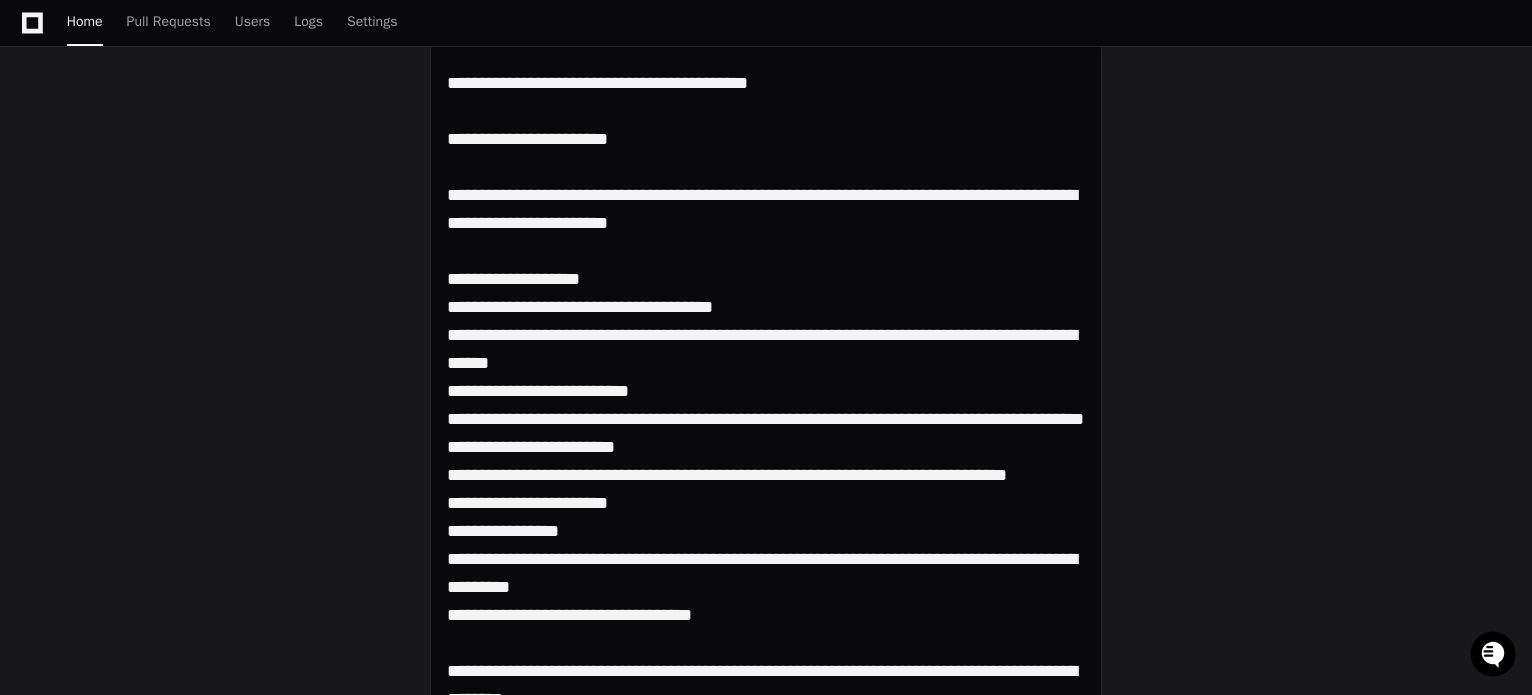 scroll, scrollTop: 600, scrollLeft: 0, axis: vertical 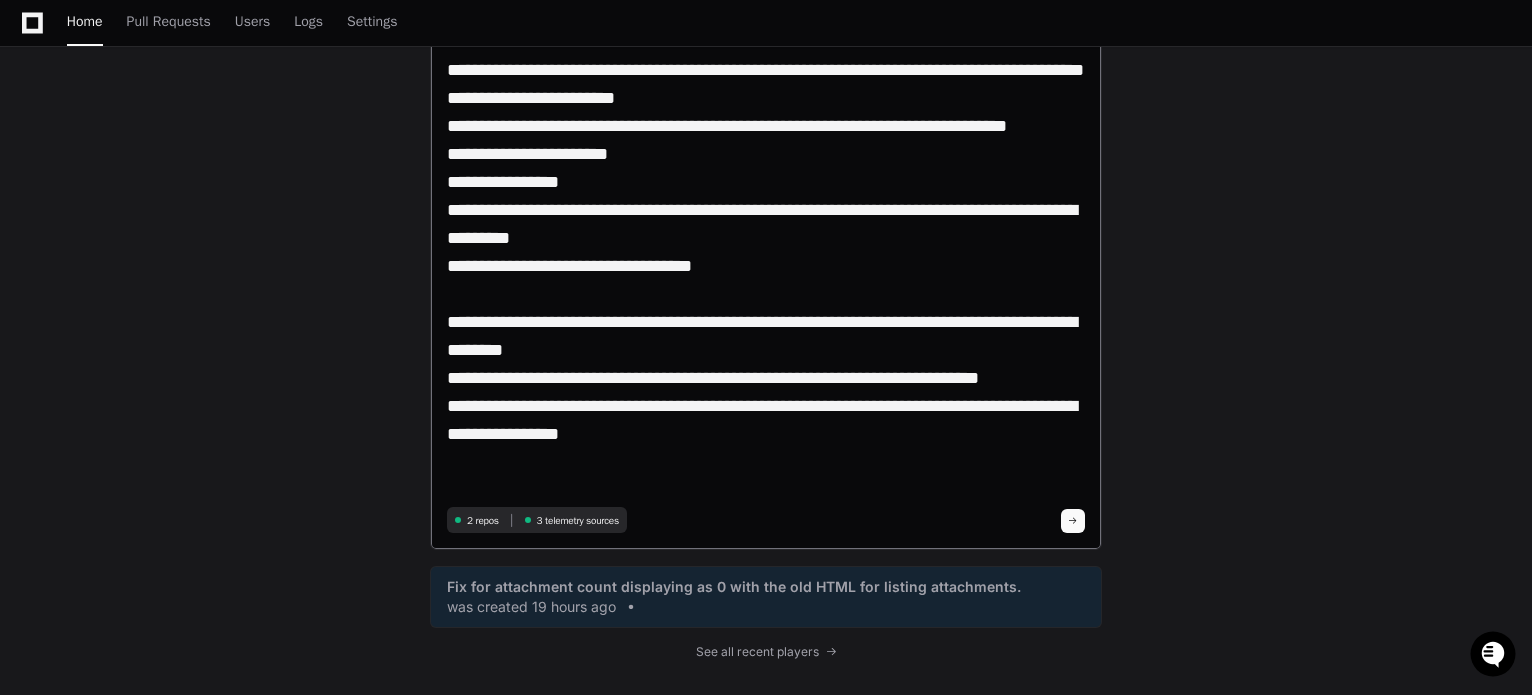 type on "**********" 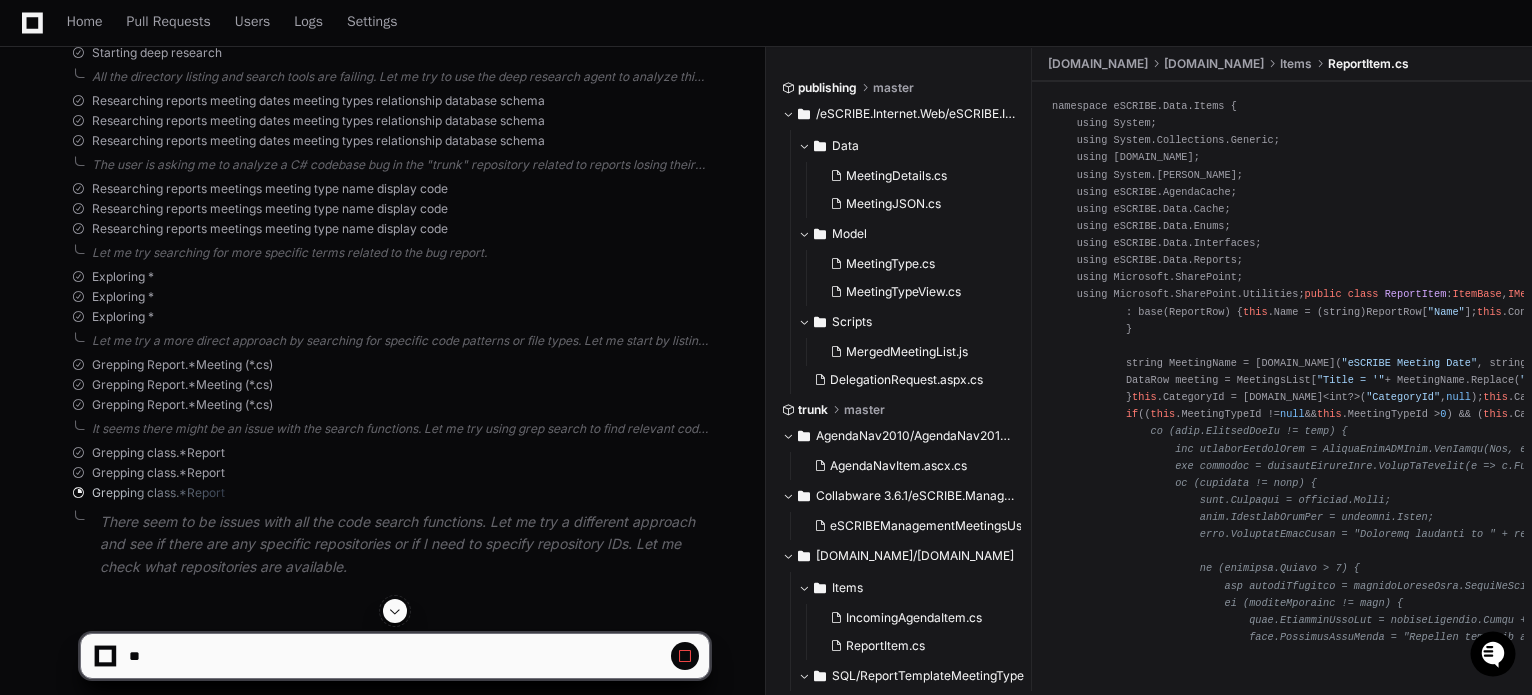 scroll, scrollTop: 1507, scrollLeft: 0, axis: vertical 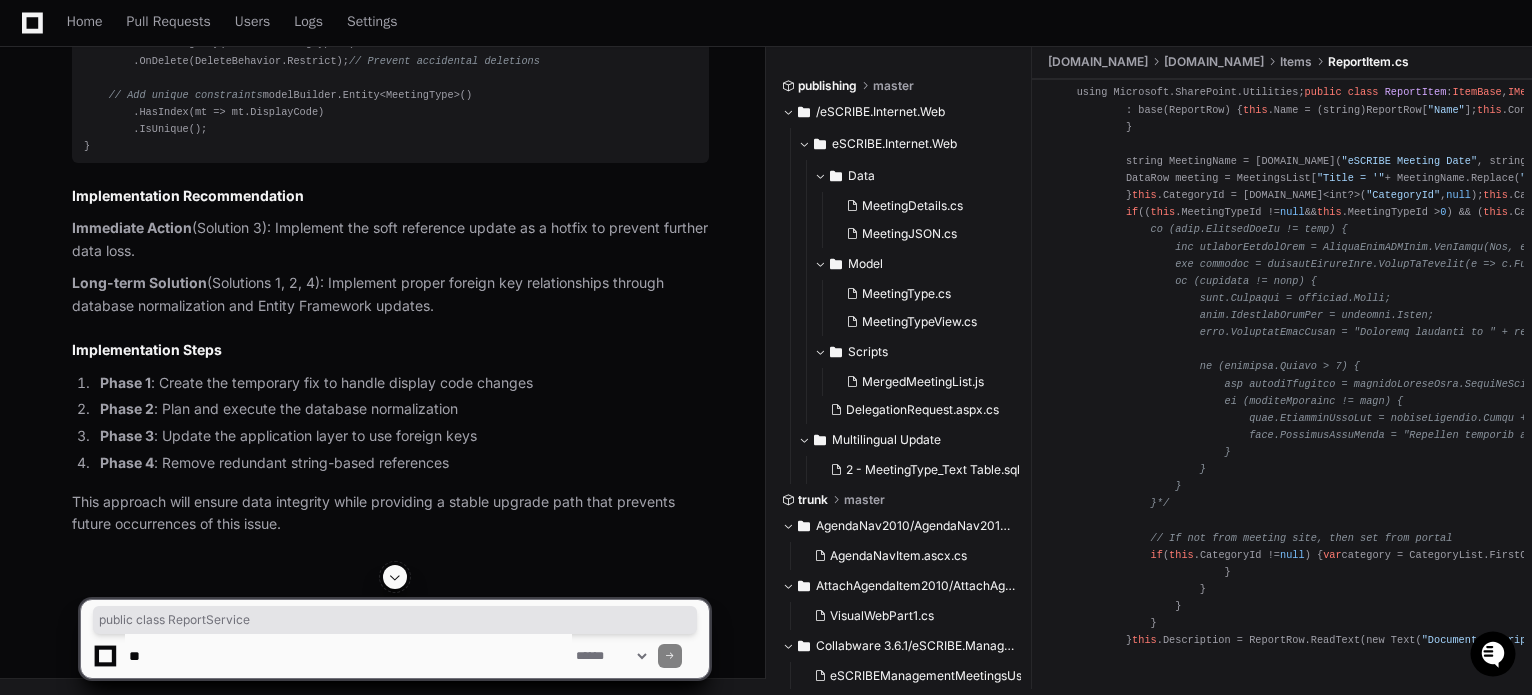 drag, startPoint x: 244, startPoint y: 201, endPoint x: 83, endPoint y: 196, distance: 161.07762 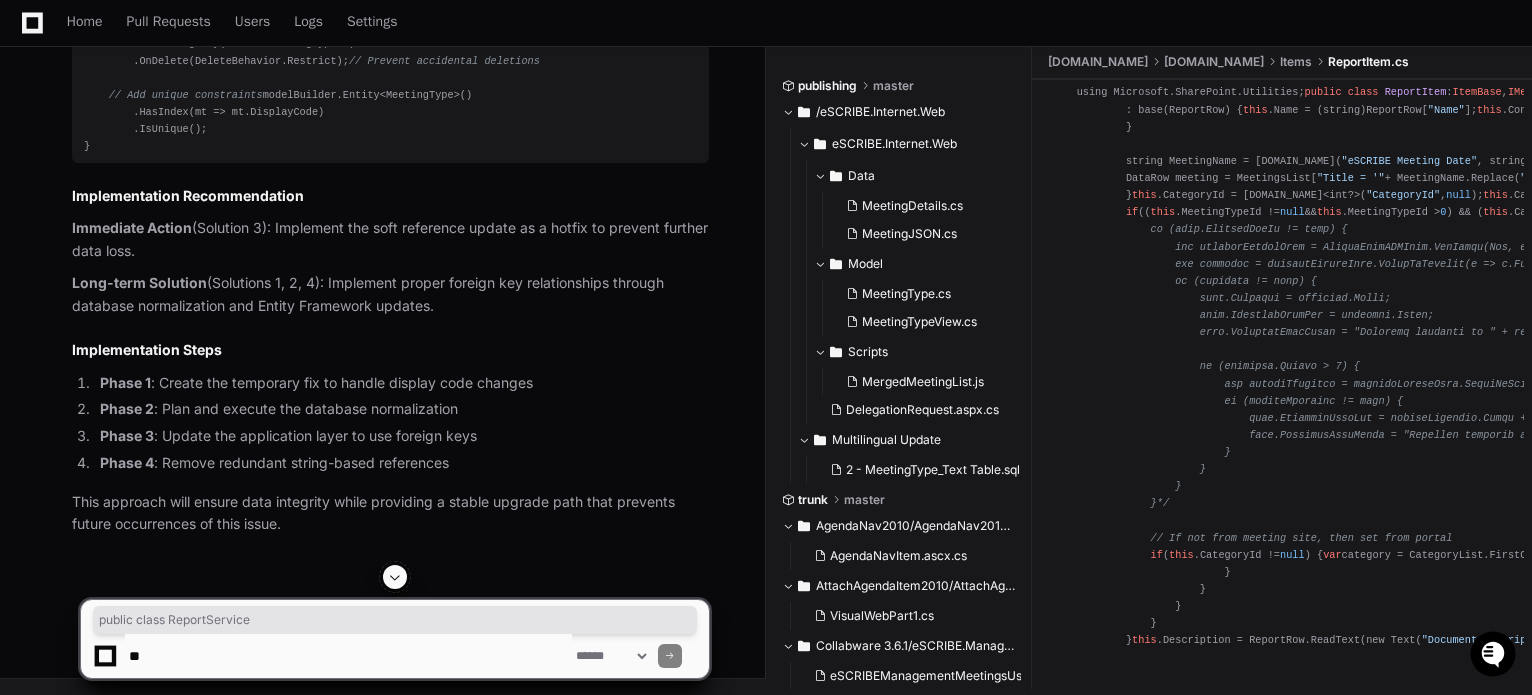 scroll, scrollTop: 4964, scrollLeft: 0, axis: vertical 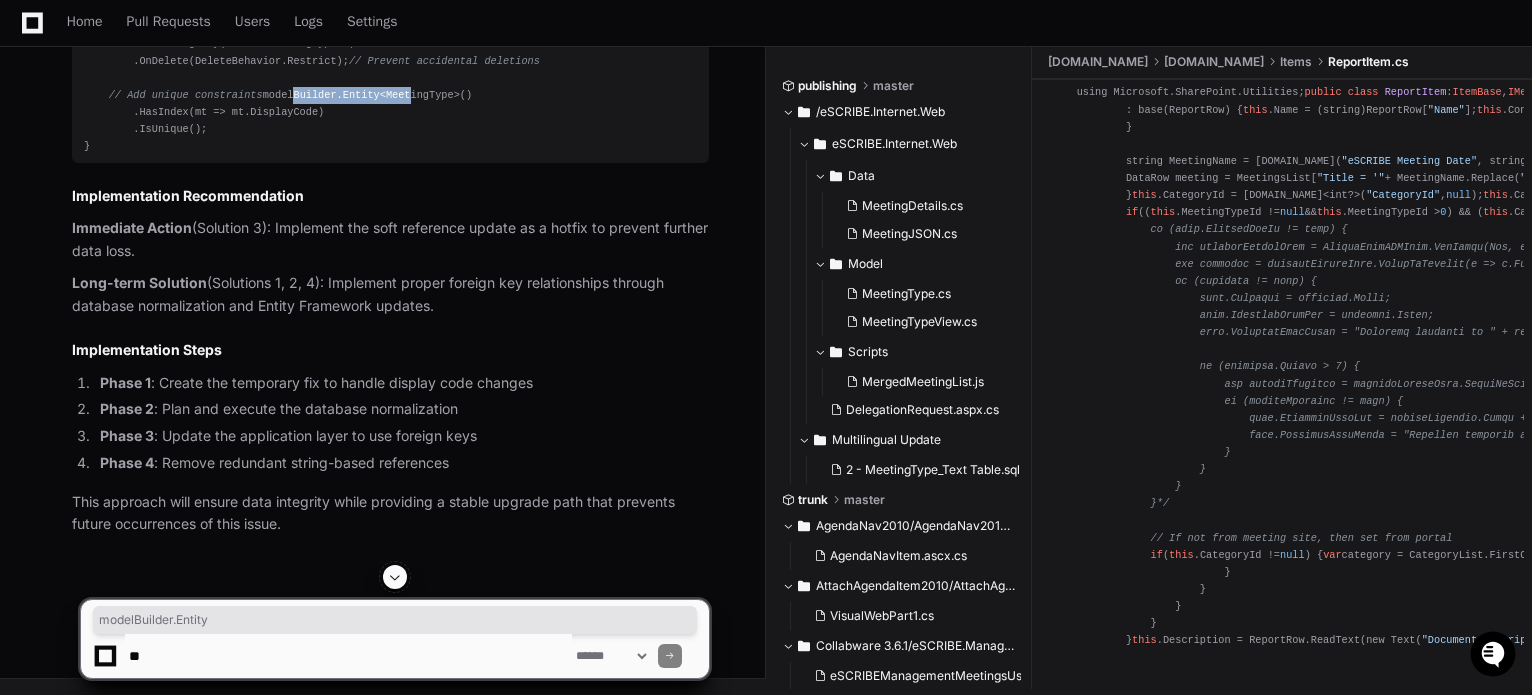 drag, startPoint x: 109, startPoint y: 339, endPoint x: 210, endPoint y: 339, distance: 101 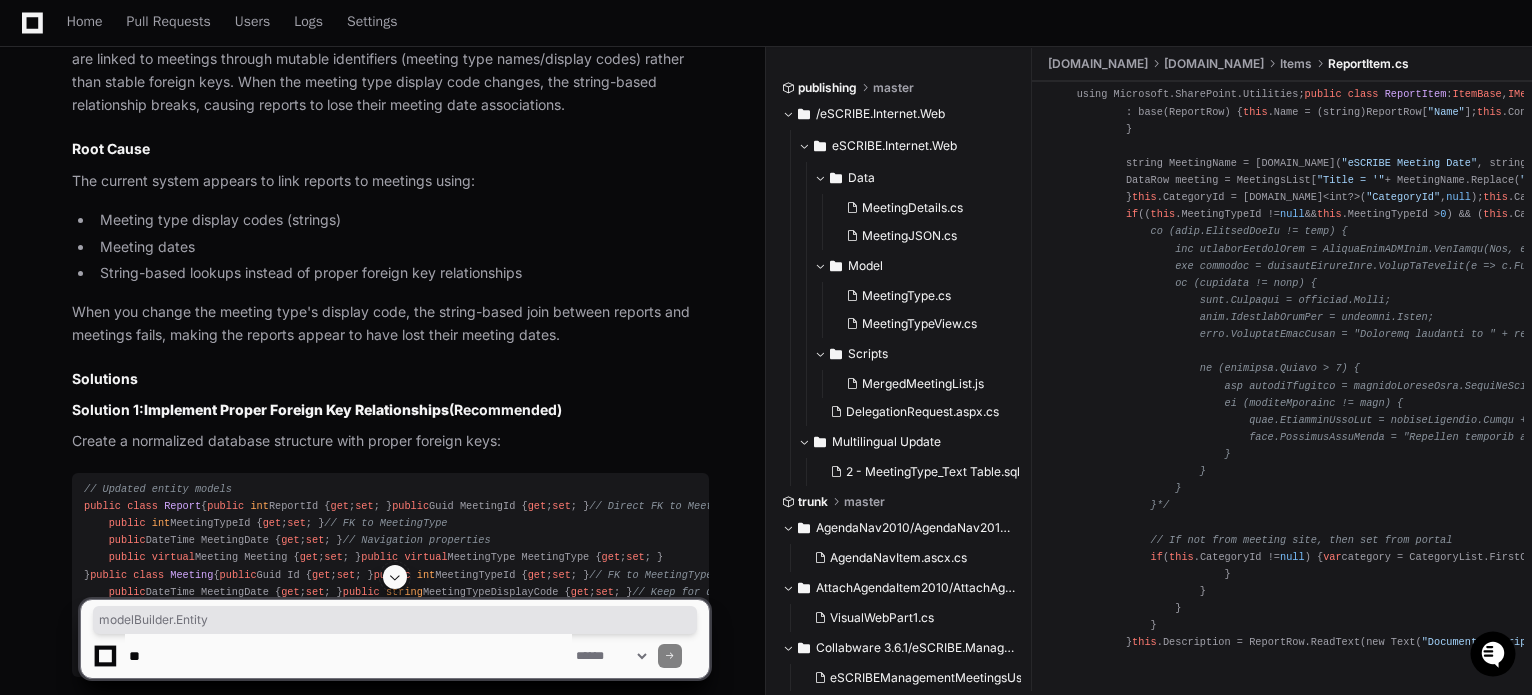 scroll, scrollTop: 2508, scrollLeft: 0, axis: vertical 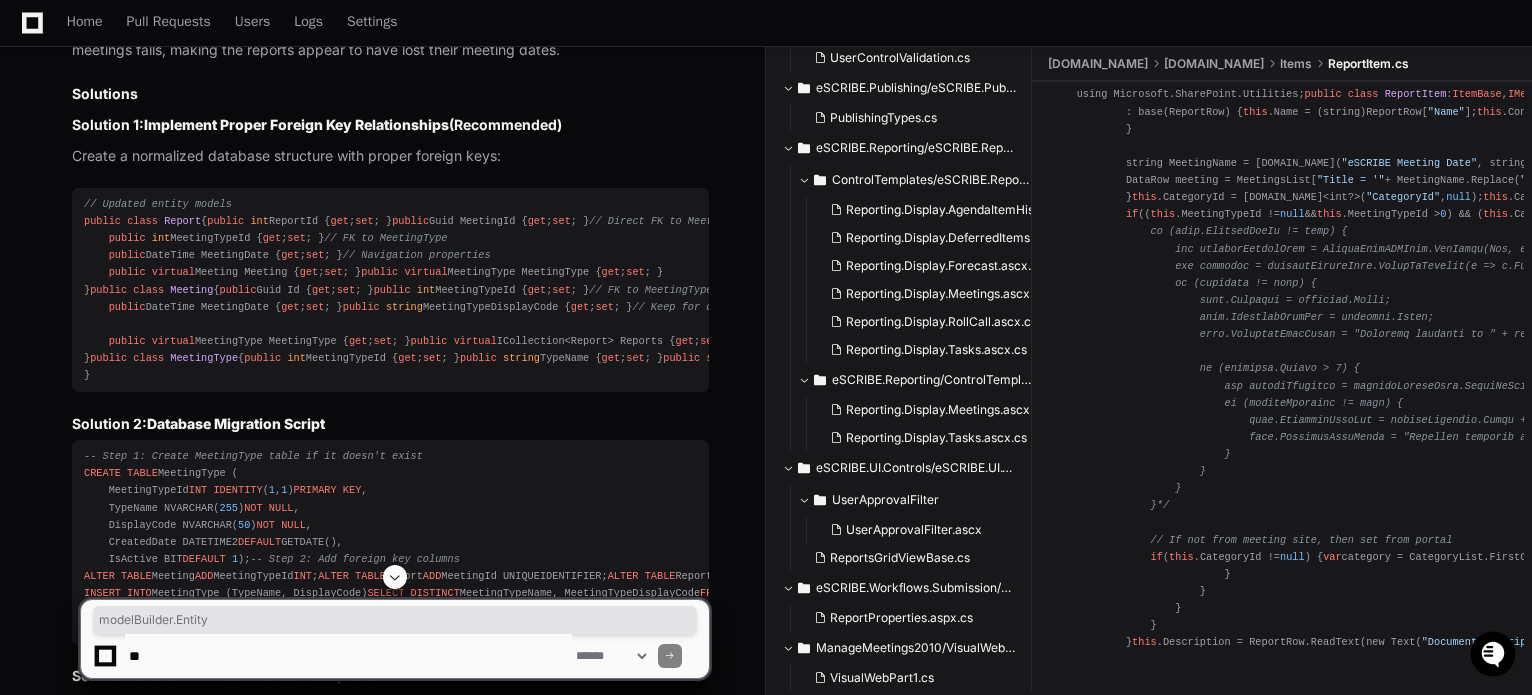 click 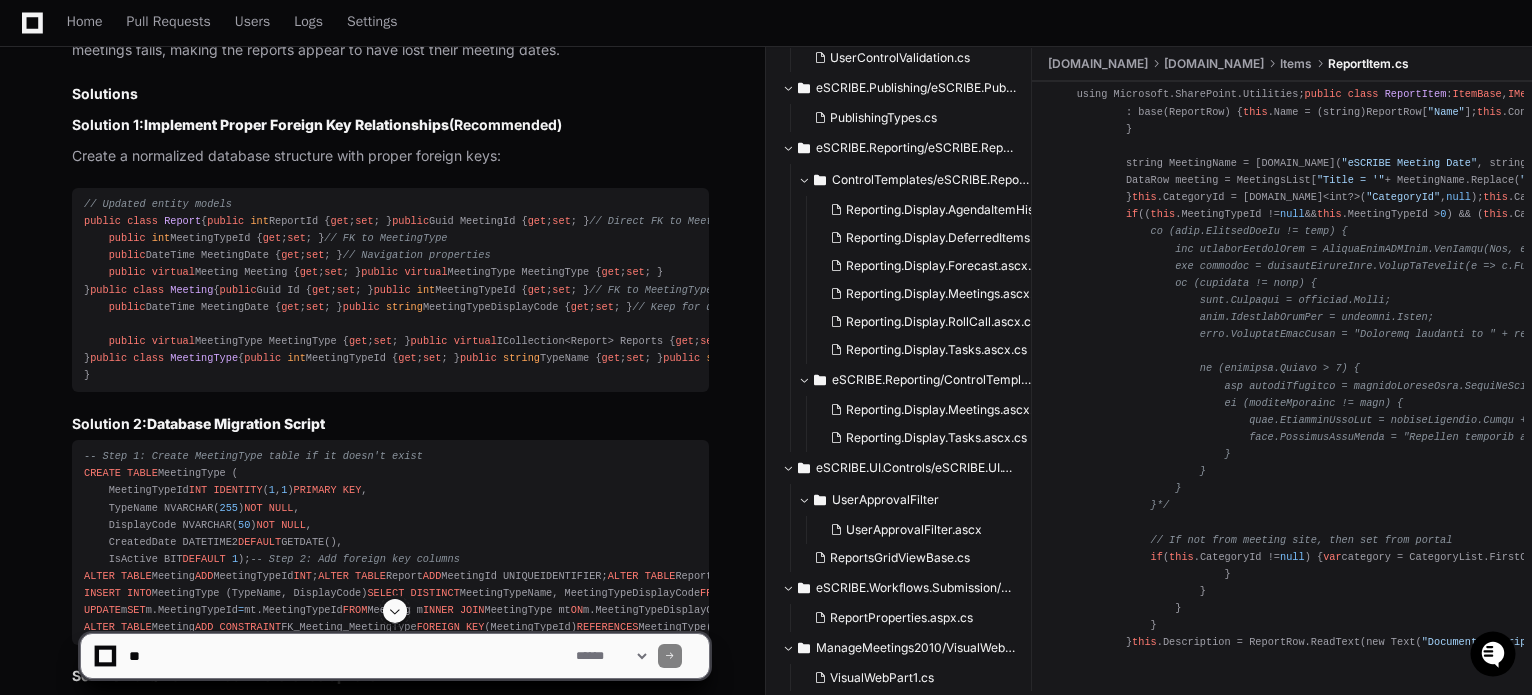 click 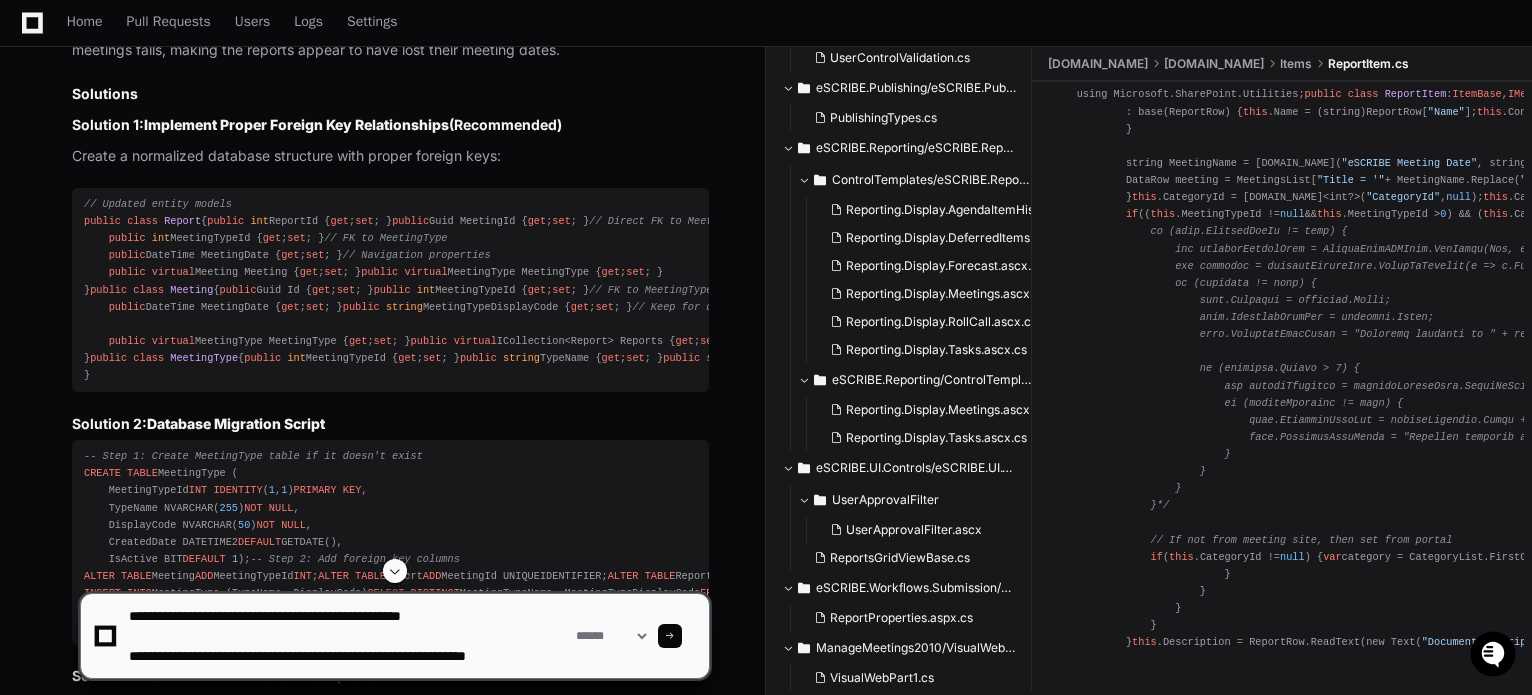 scroll, scrollTop: 6, scrollLeft: 0, axis: vertical 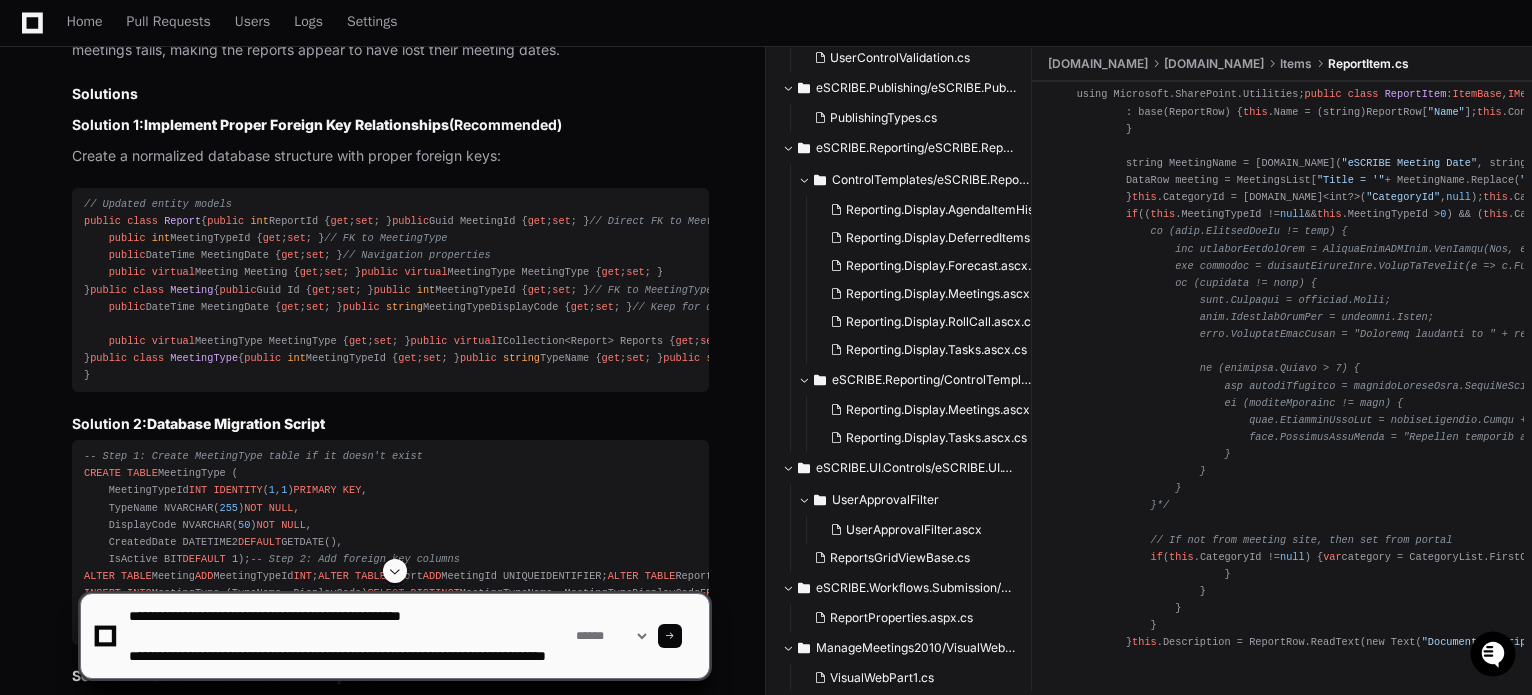 type on "**********" 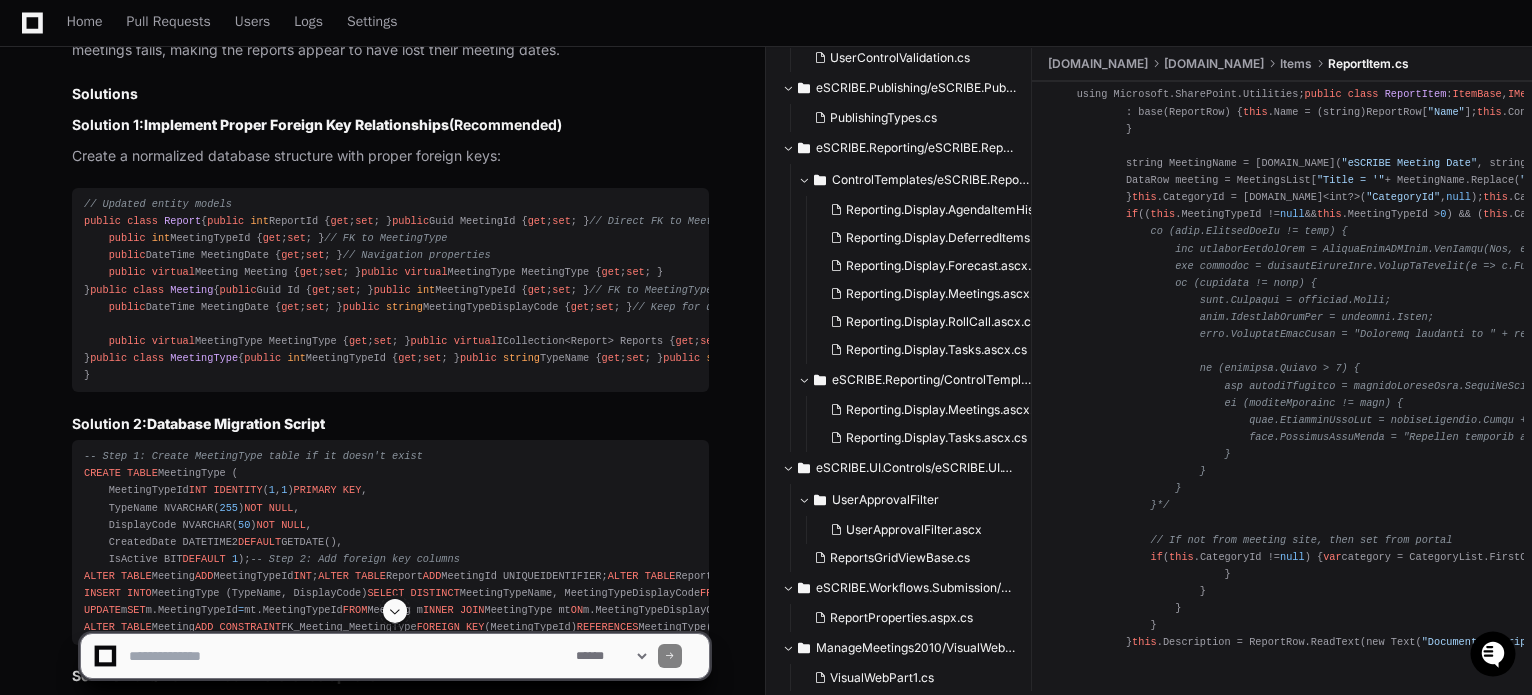 scroll, scrollTop: 0, scrollLeft: 0, axis: both 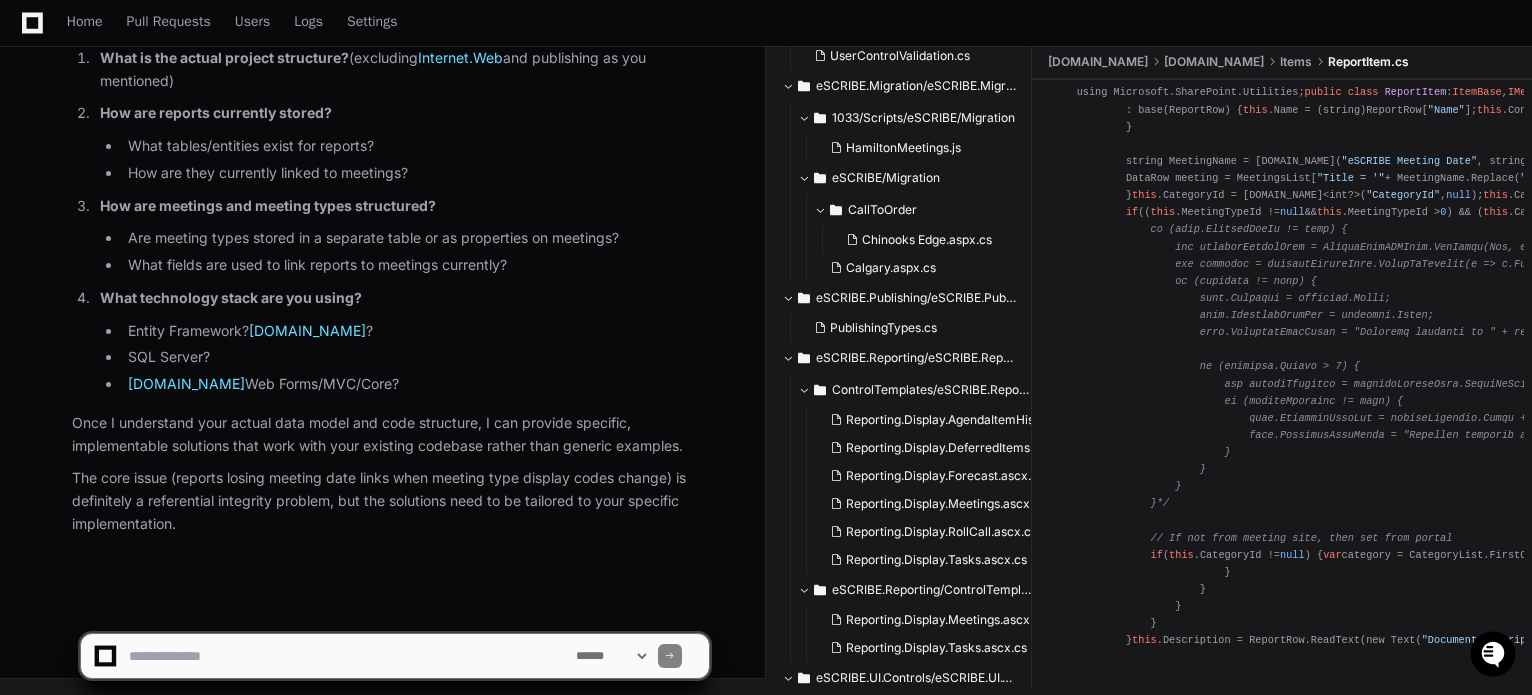 click 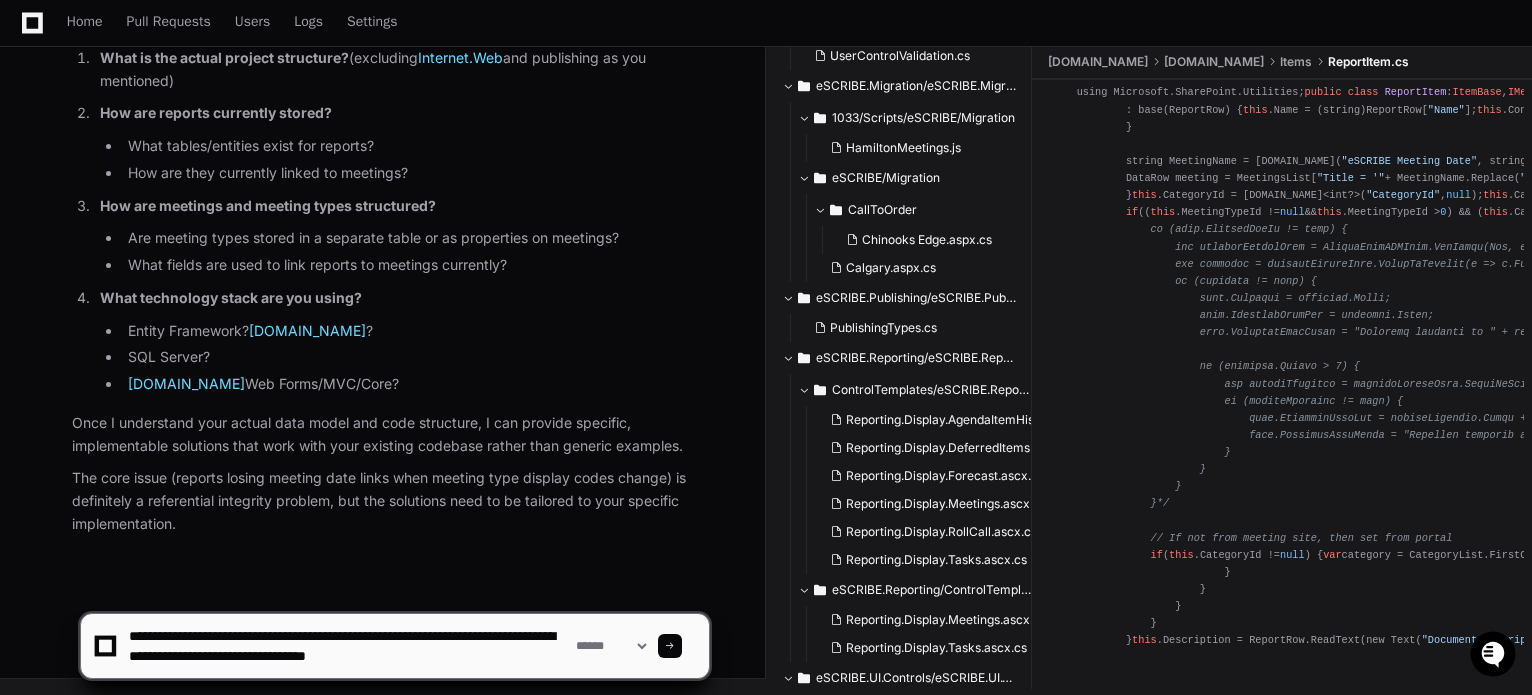 scroll, scrollTop: 6, scrollLeft: 0, axis: vertical 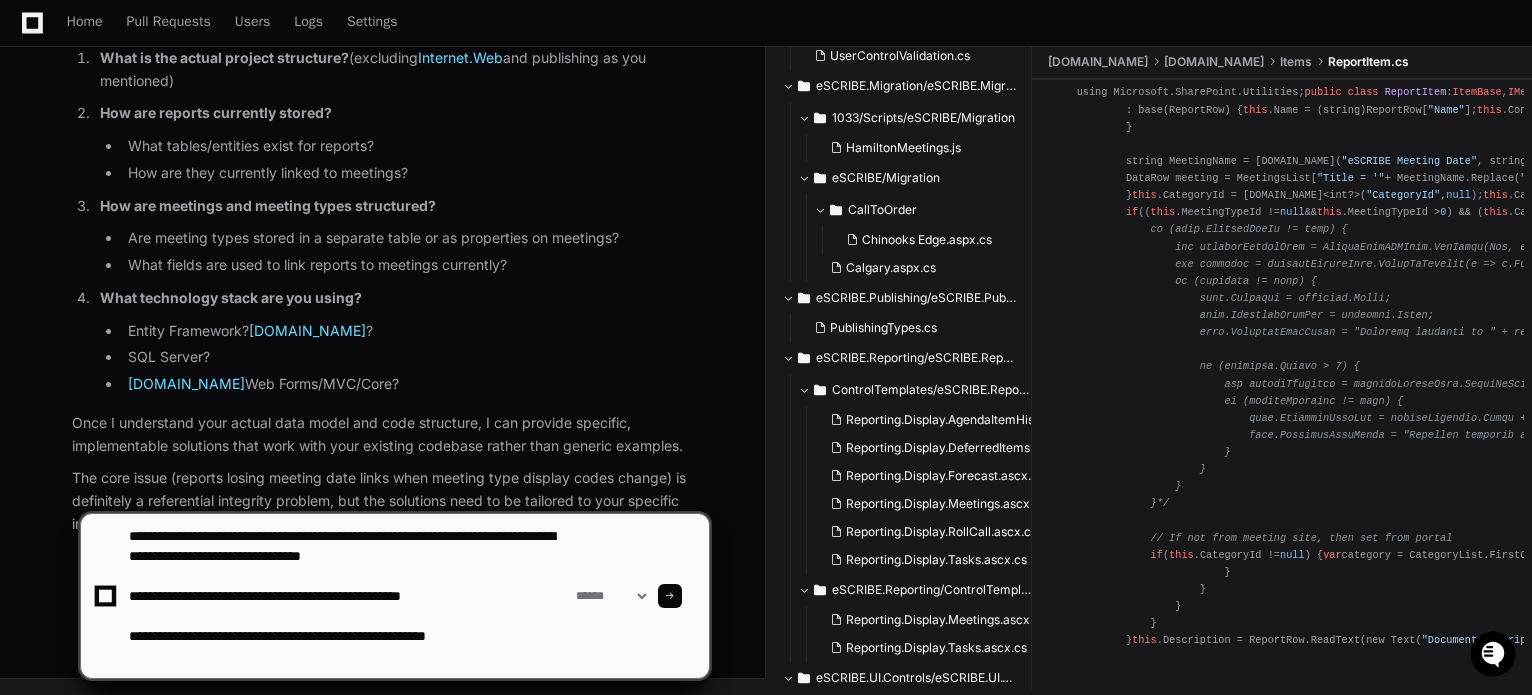 paste on "**********" 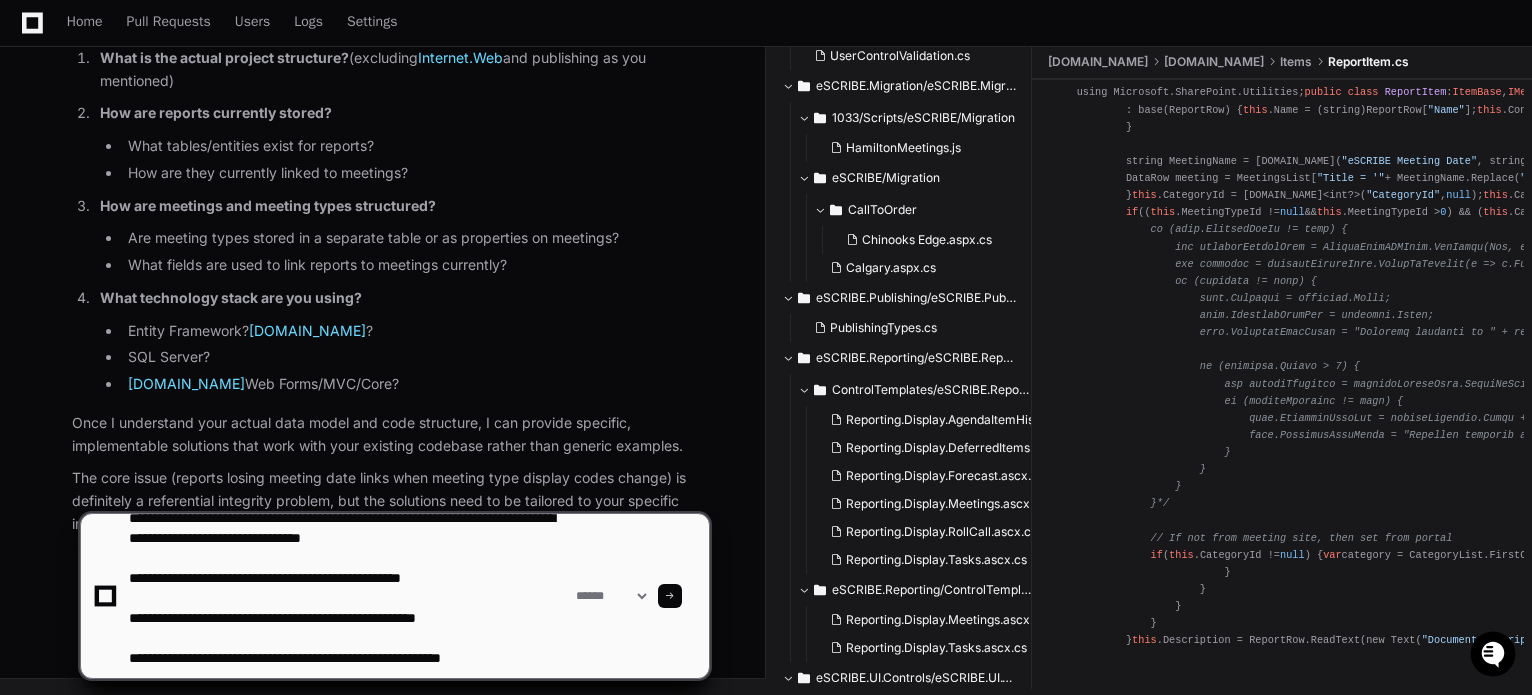 scroll, scrollTop: 20, scrollLeft: 0, axis: vertical 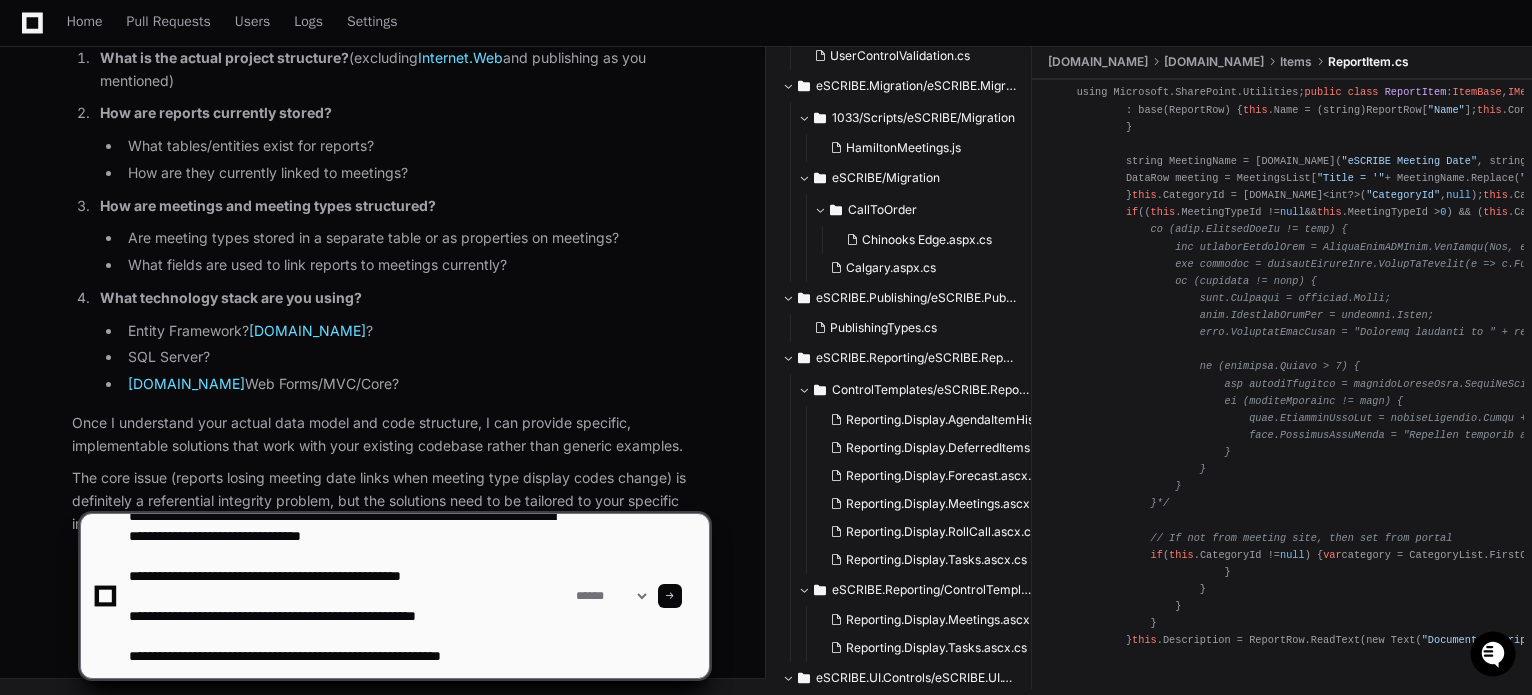 drag, startPoint x: 336, startPoint y: 658, endPoint x: 116, endPoint y: 659, distance: 220.00227 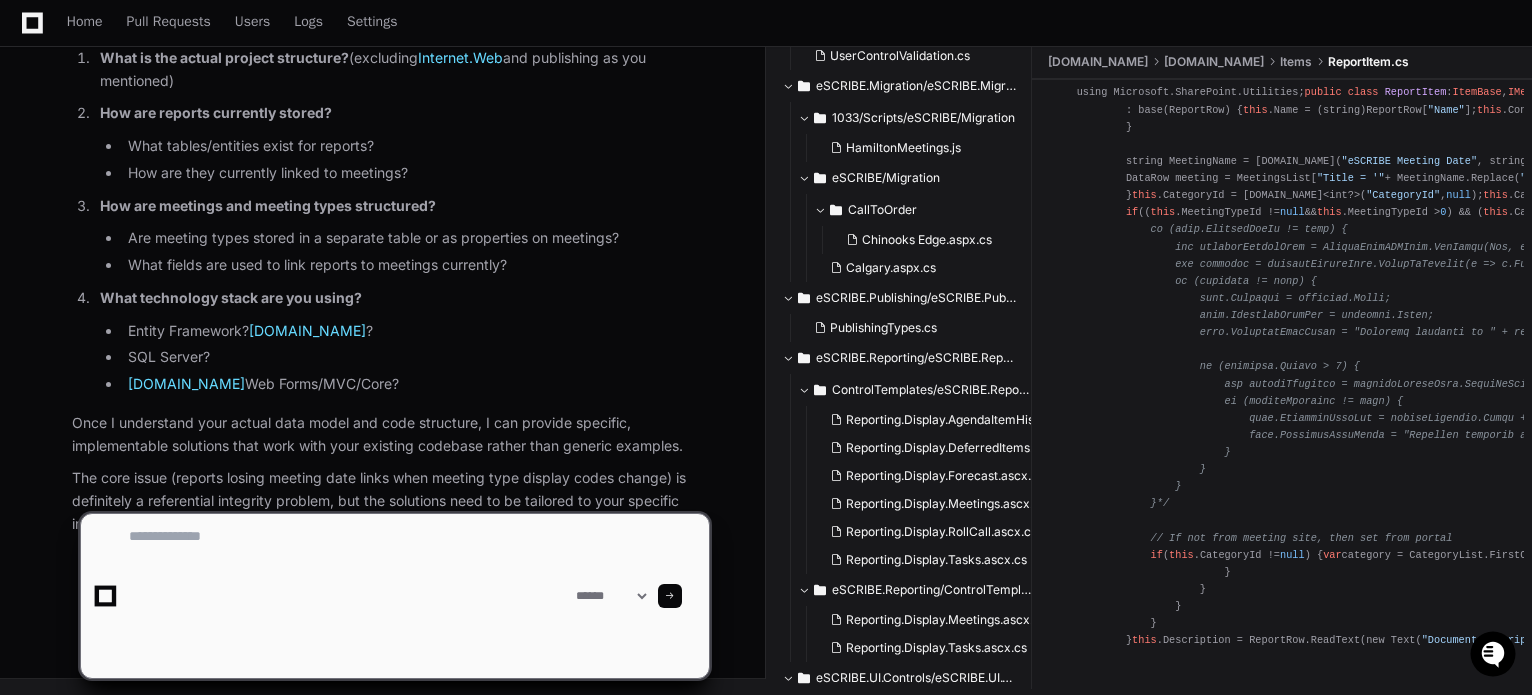 scroll, scrollTop: 0, scrollLeft: 0, axis: both 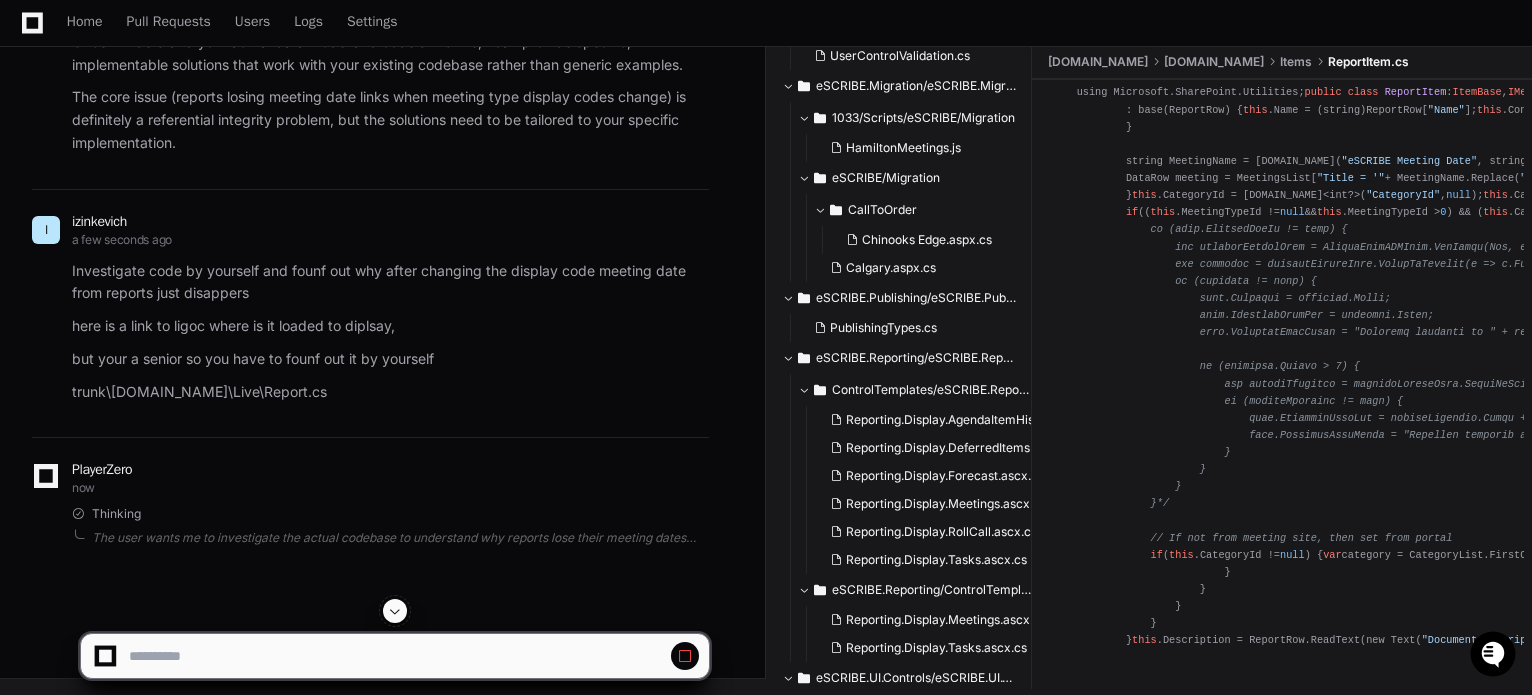 click 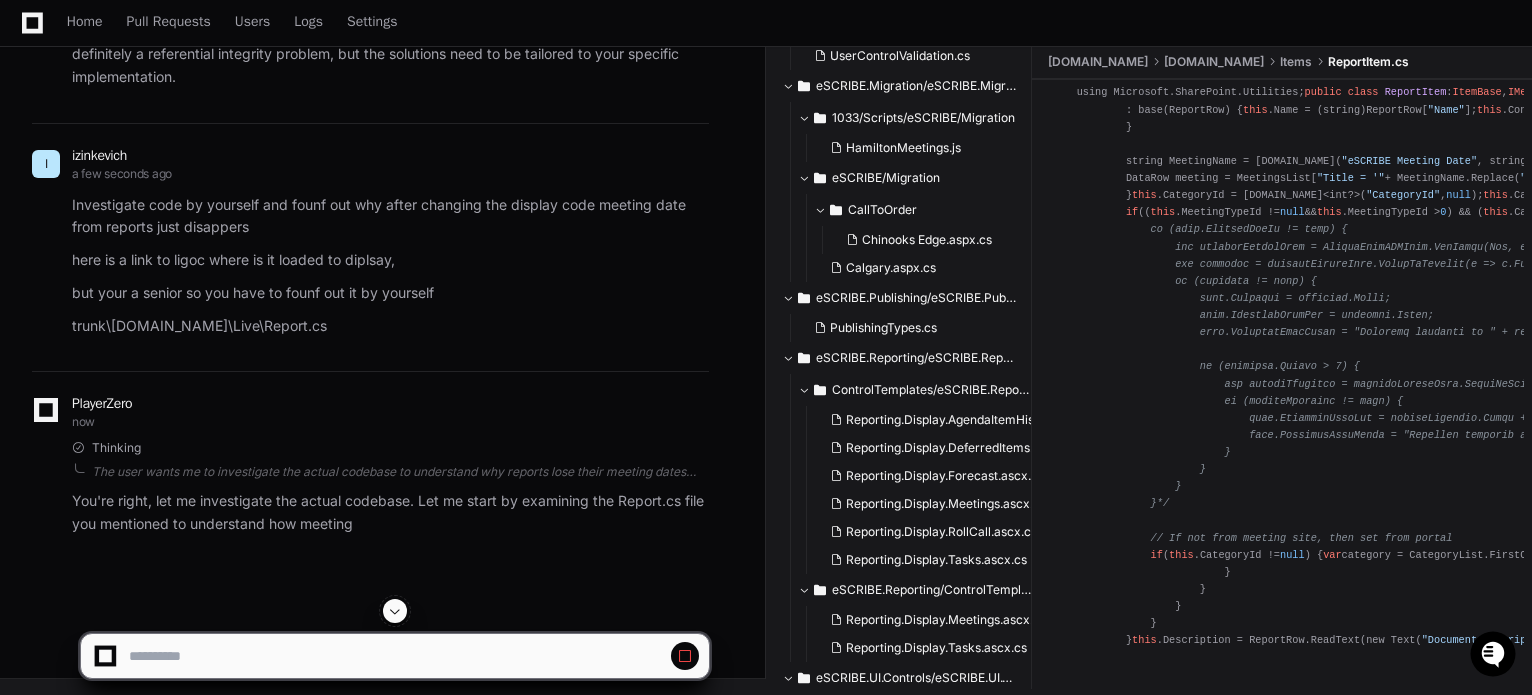 click 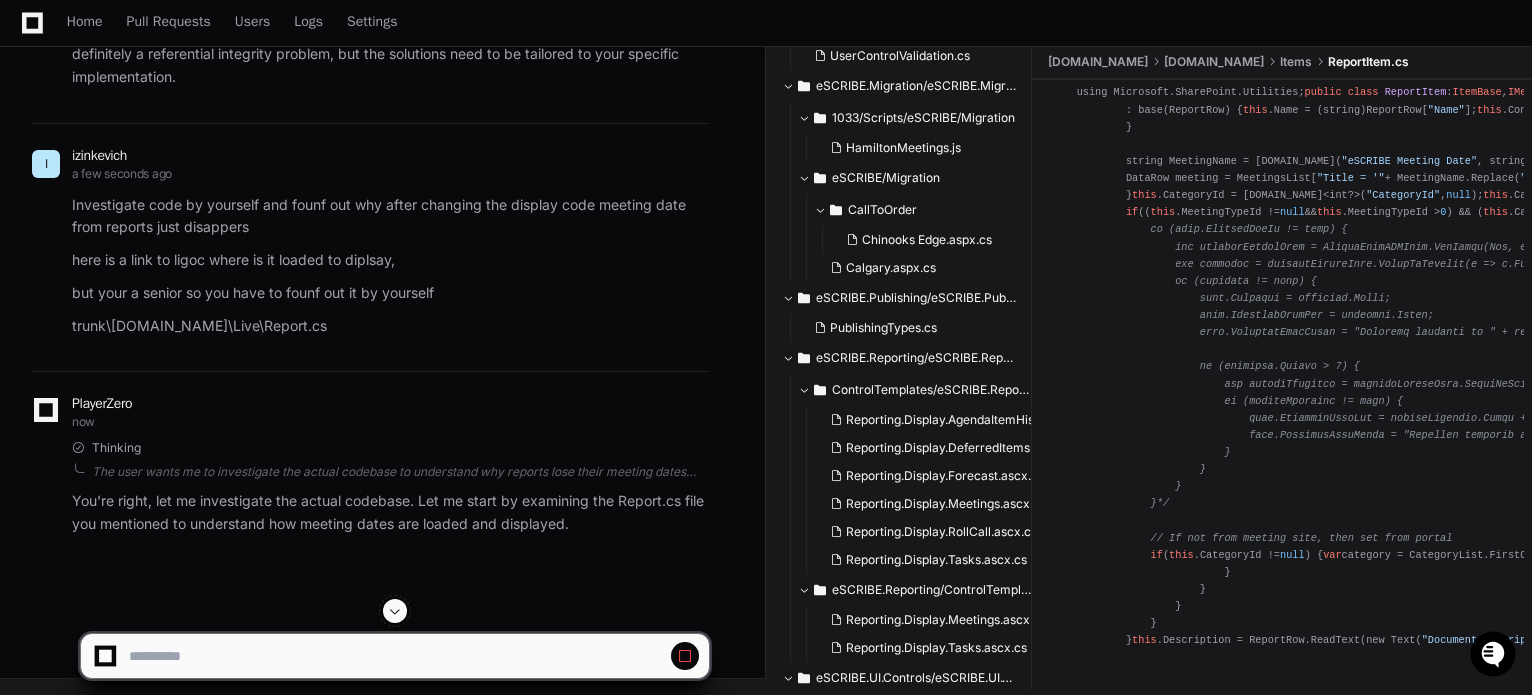 click 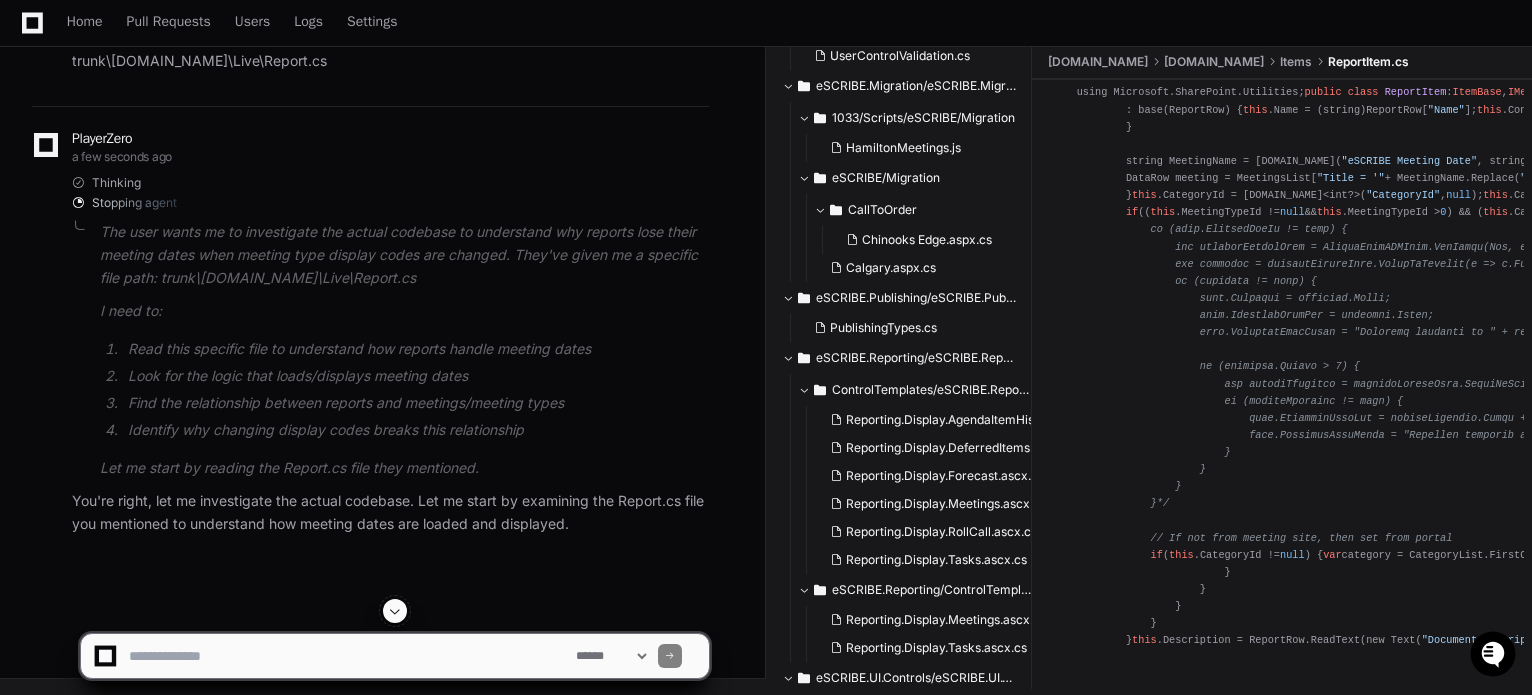 click 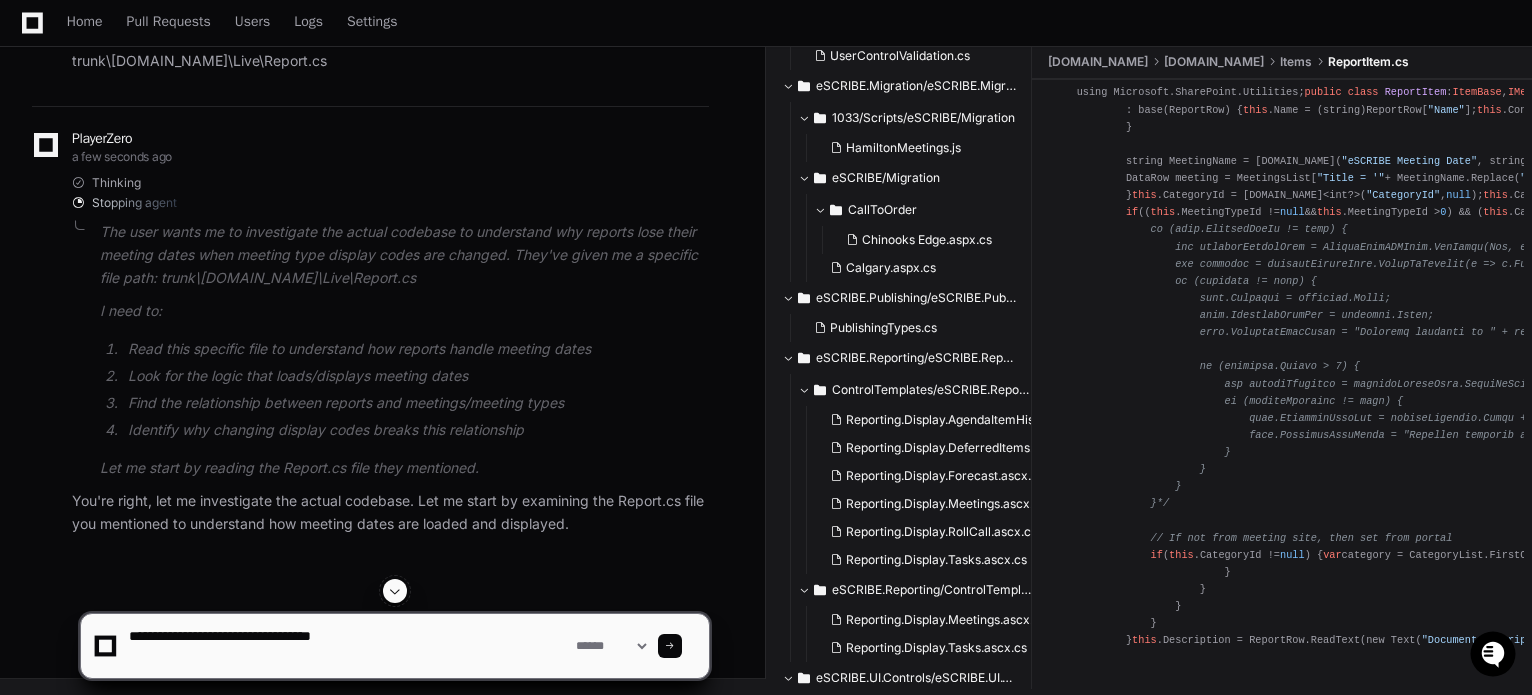 paste on "**********" 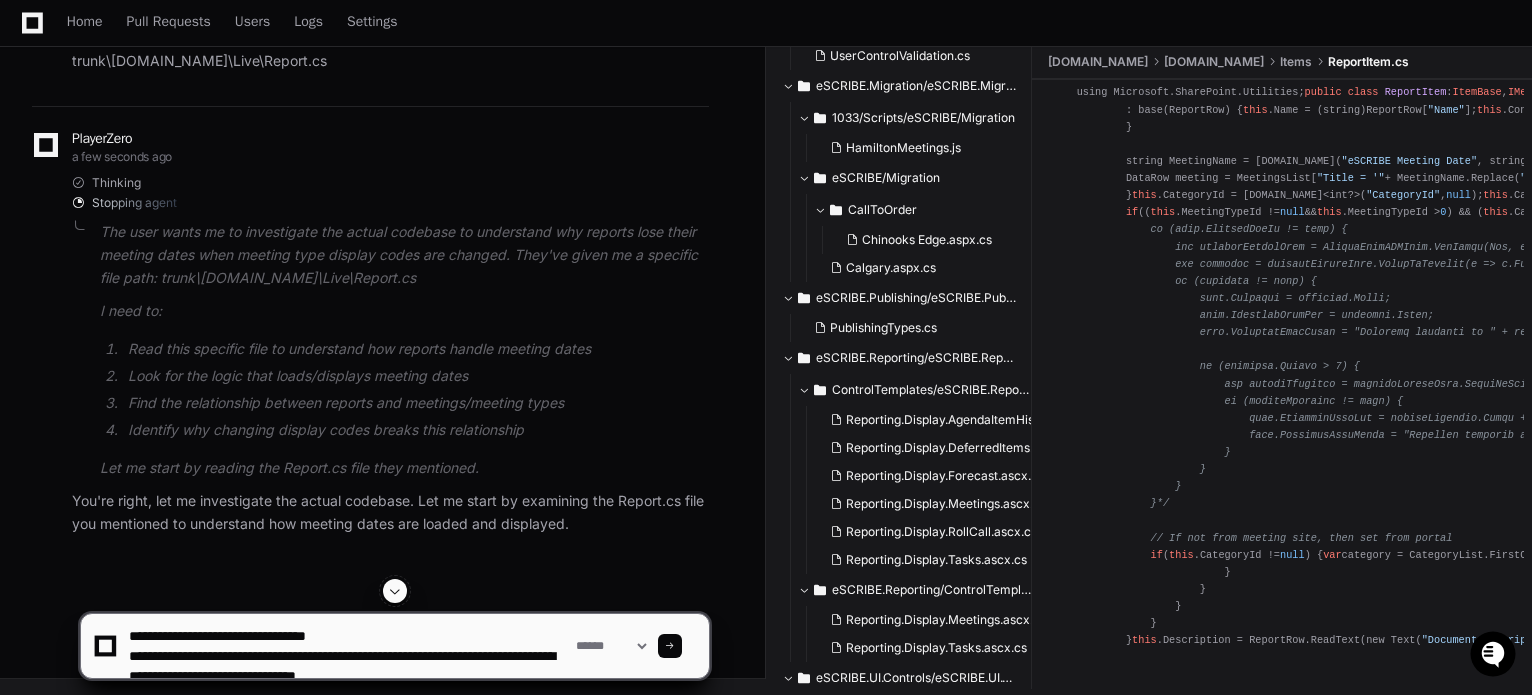 scroll, scrollTop: 6, scrollLeft: 0, axis: vertical 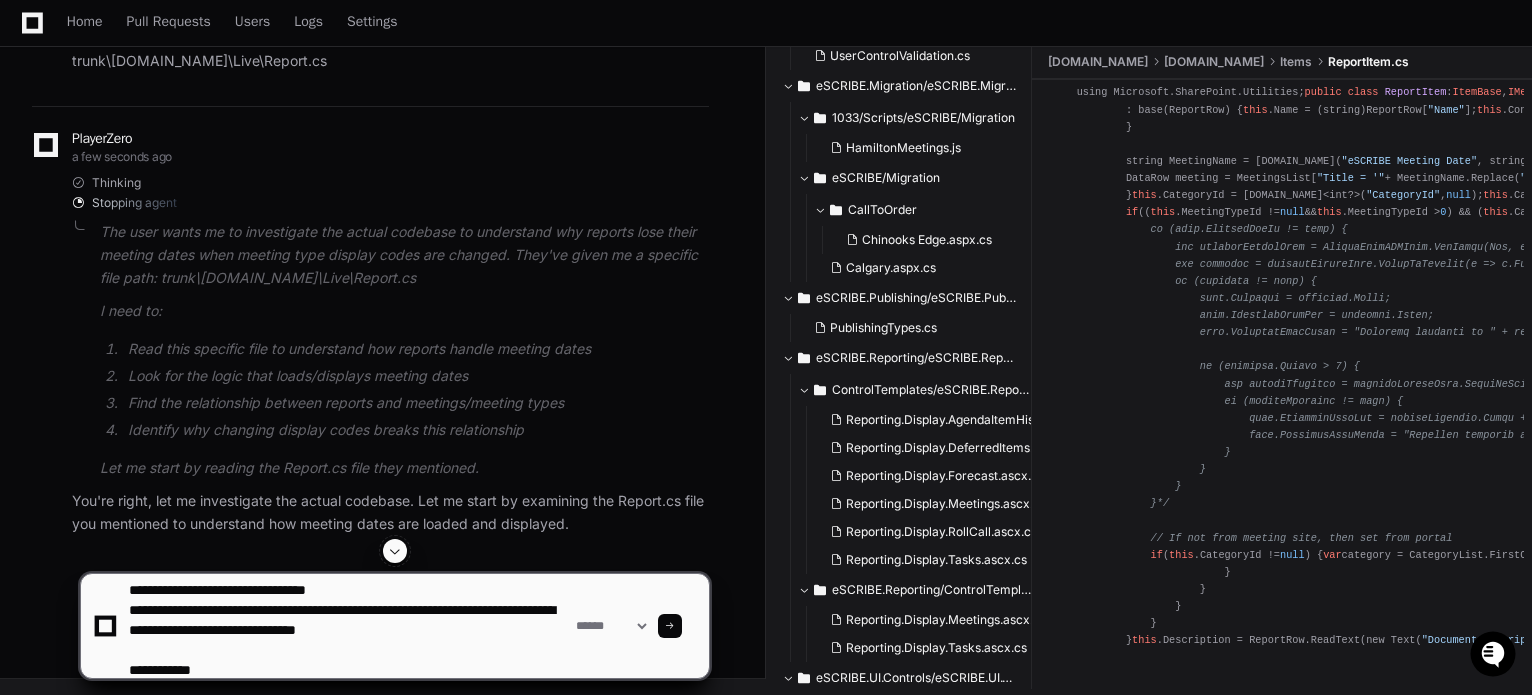 drag, startPoint x: 335, startPoint y: 603, endPoint x: -33, endPoint y: 165, distance: 572.0734 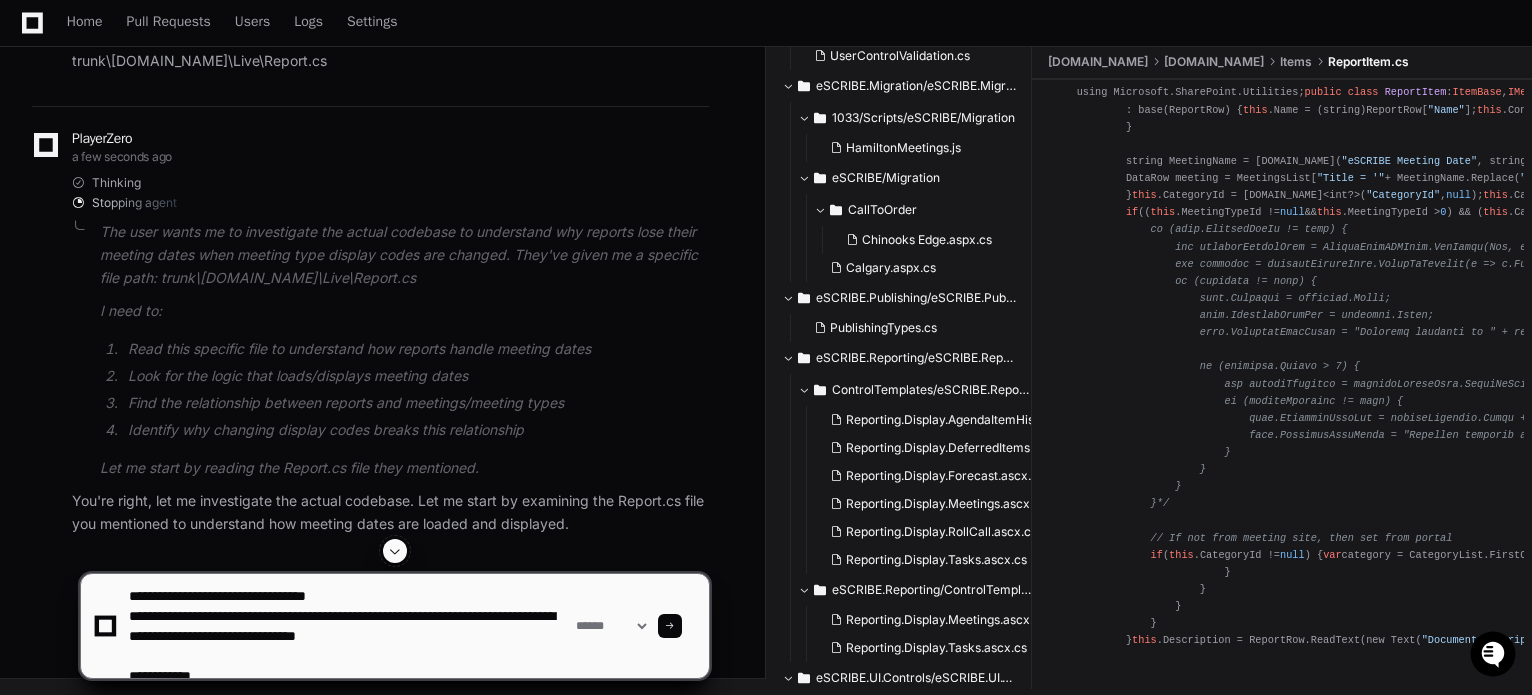 click 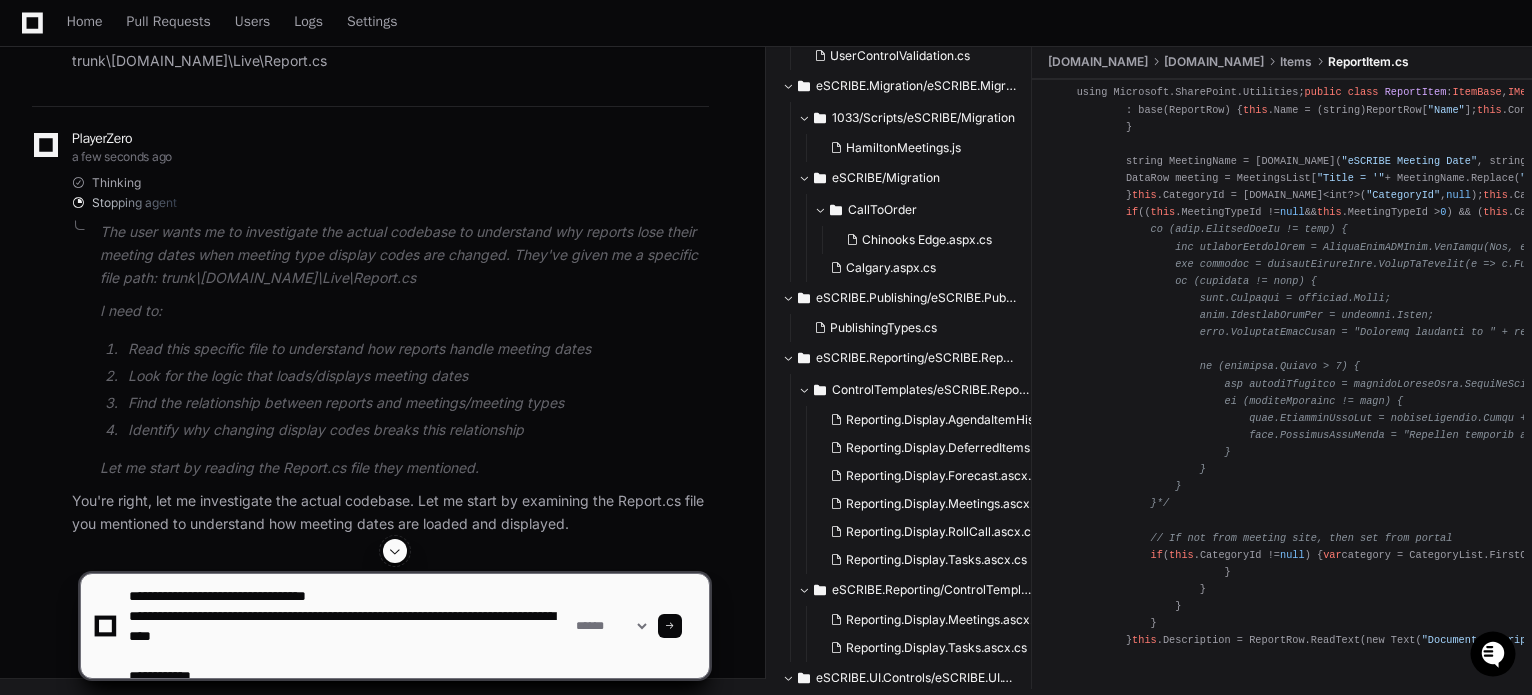 type 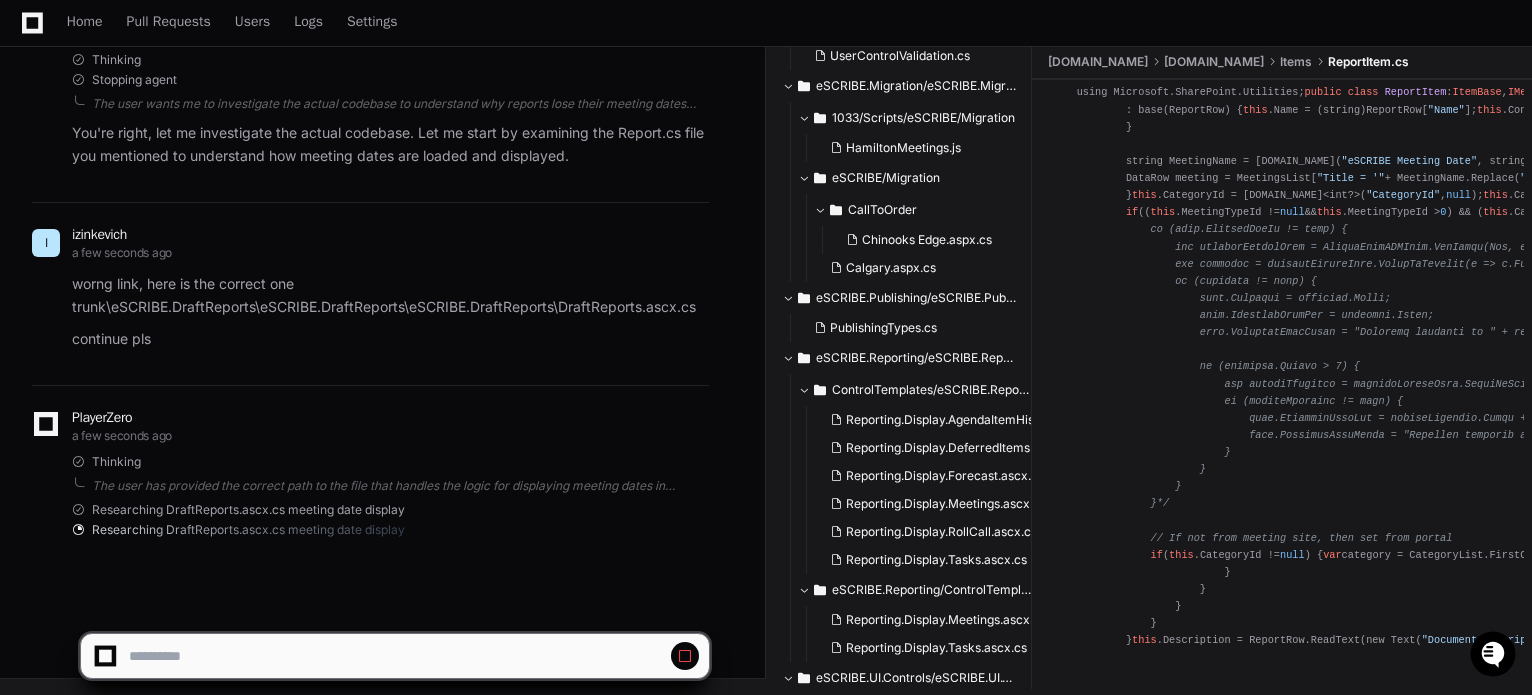 scroll, scrollTop: 7352, scrollLeft: 0, axis: vertical 